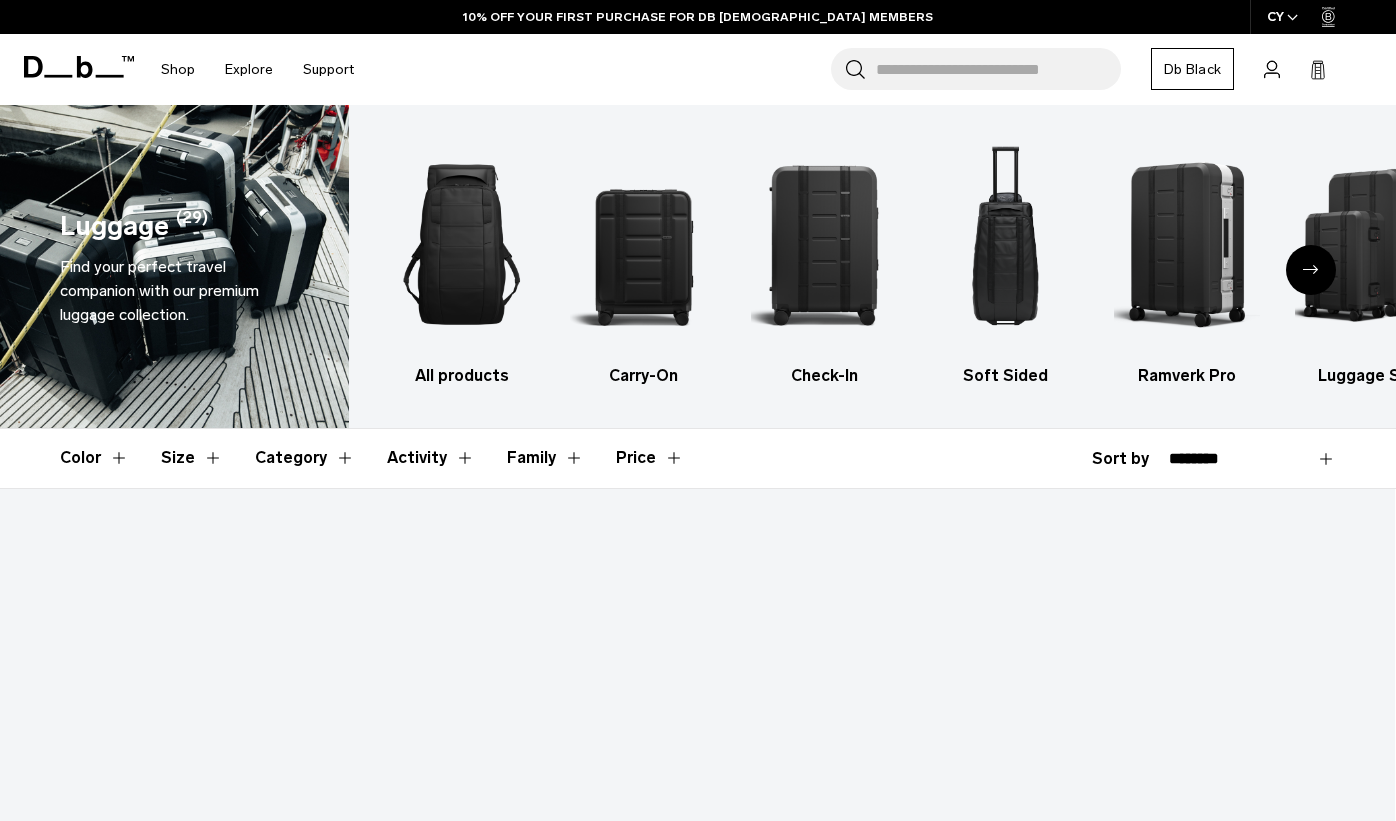 scroll, scrollTop: 0, scrollLeft: 0, axis: both 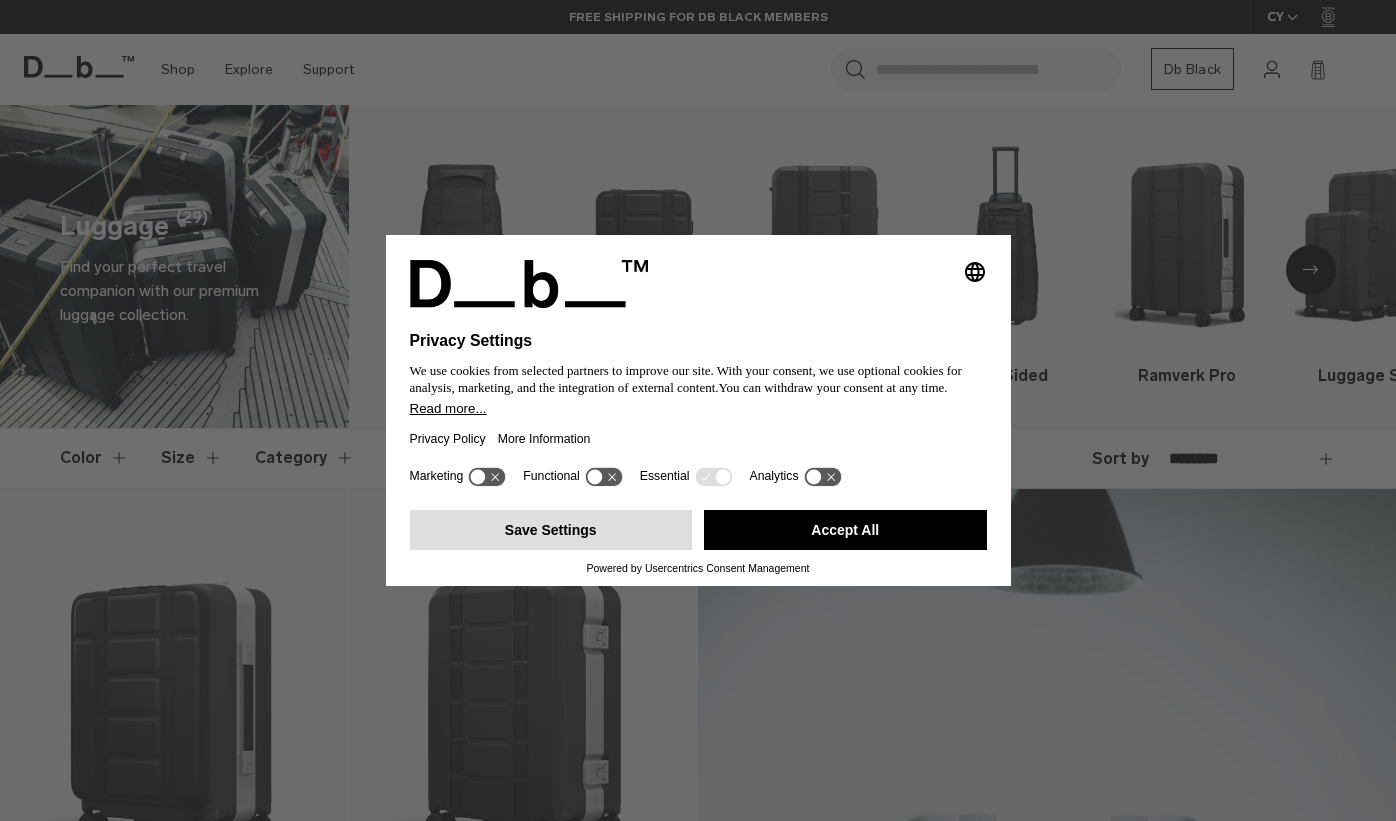 click on "Save Settings" at bounding box center (551, 530) 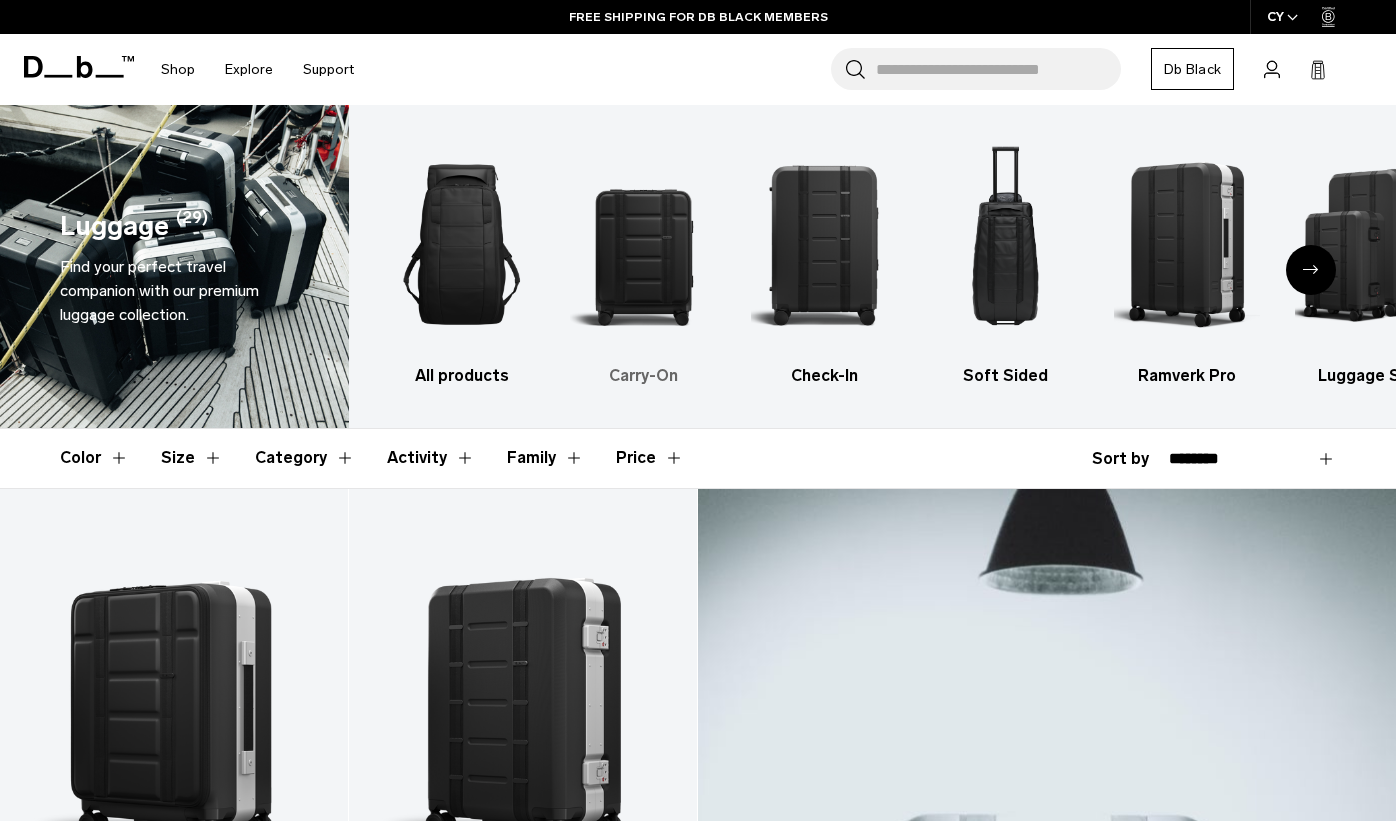 click at bounding box center (643, 244) 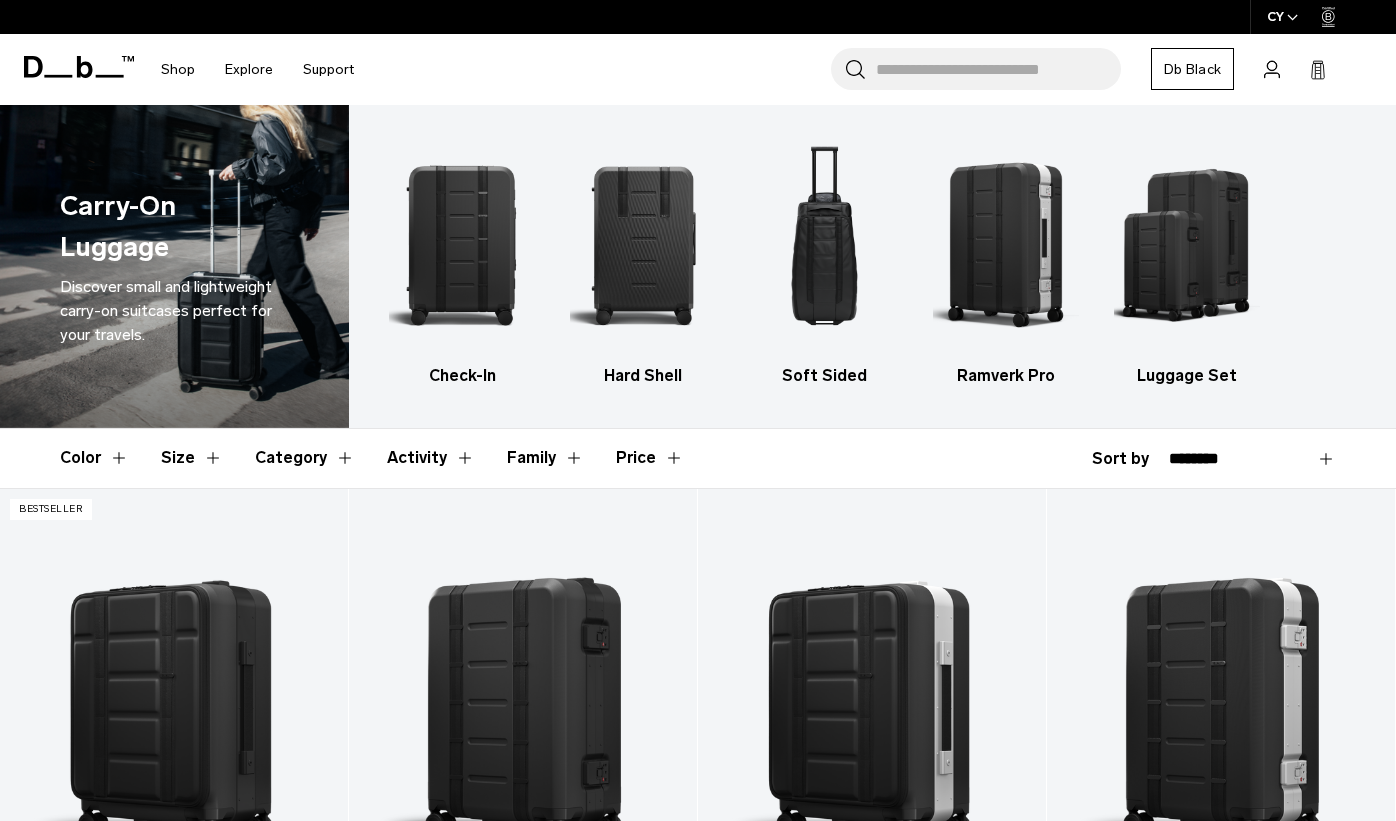 scroll, scrollTop: 0, scrollLeft: 0, axis: both 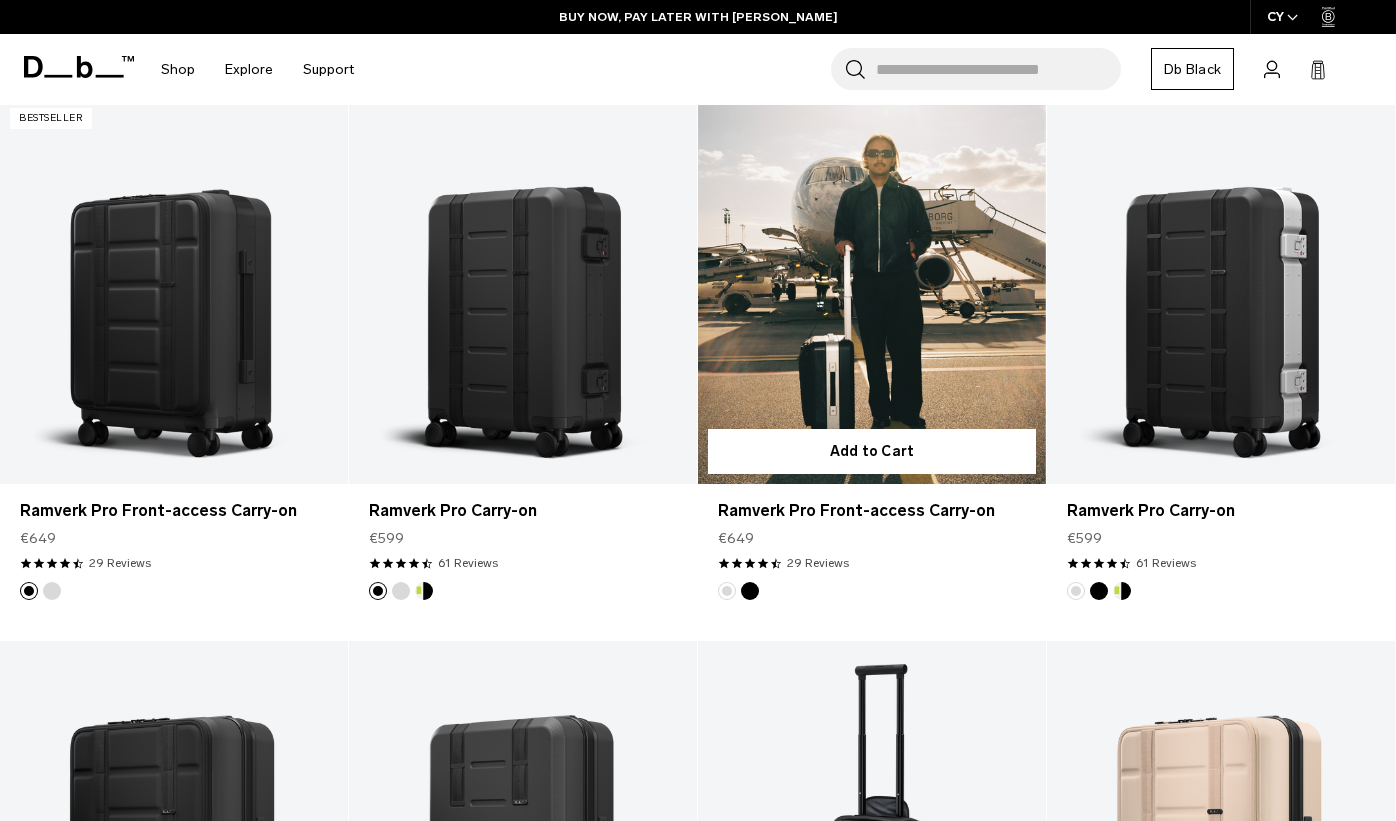 click at bounding box center [872, 291] 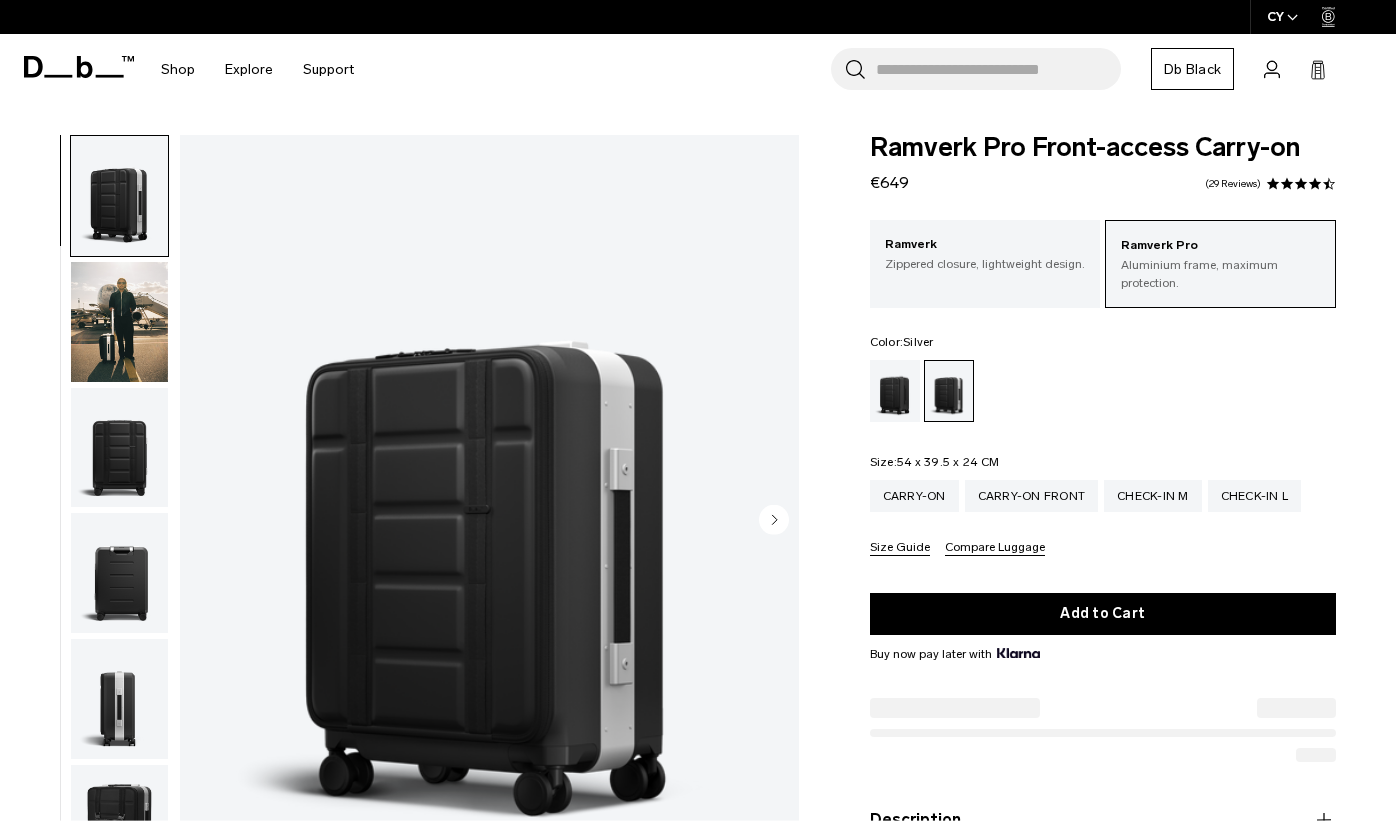 scroll, scrollTop: 0, scrollLeft: 0, axis: both 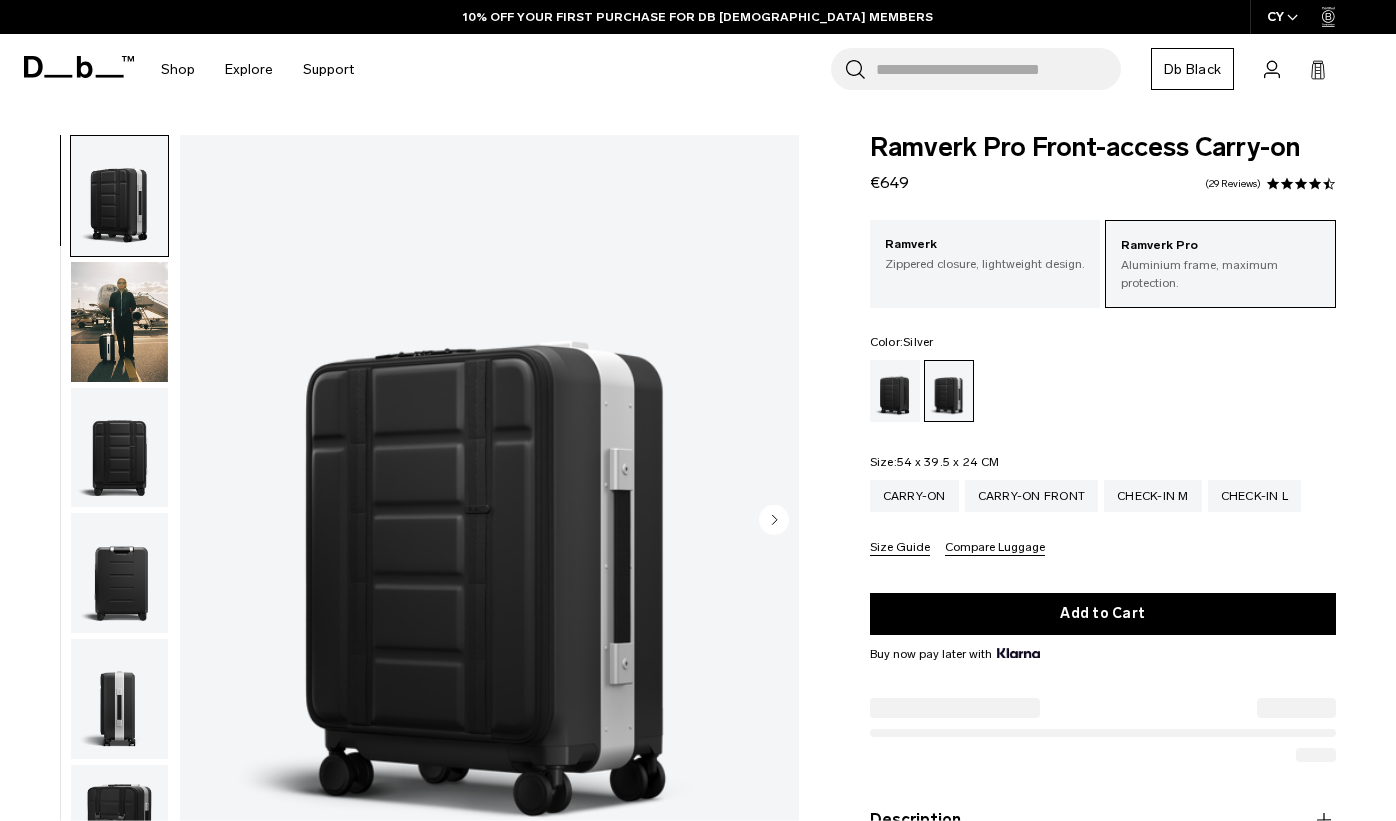 click at bounding box center (119, 448) 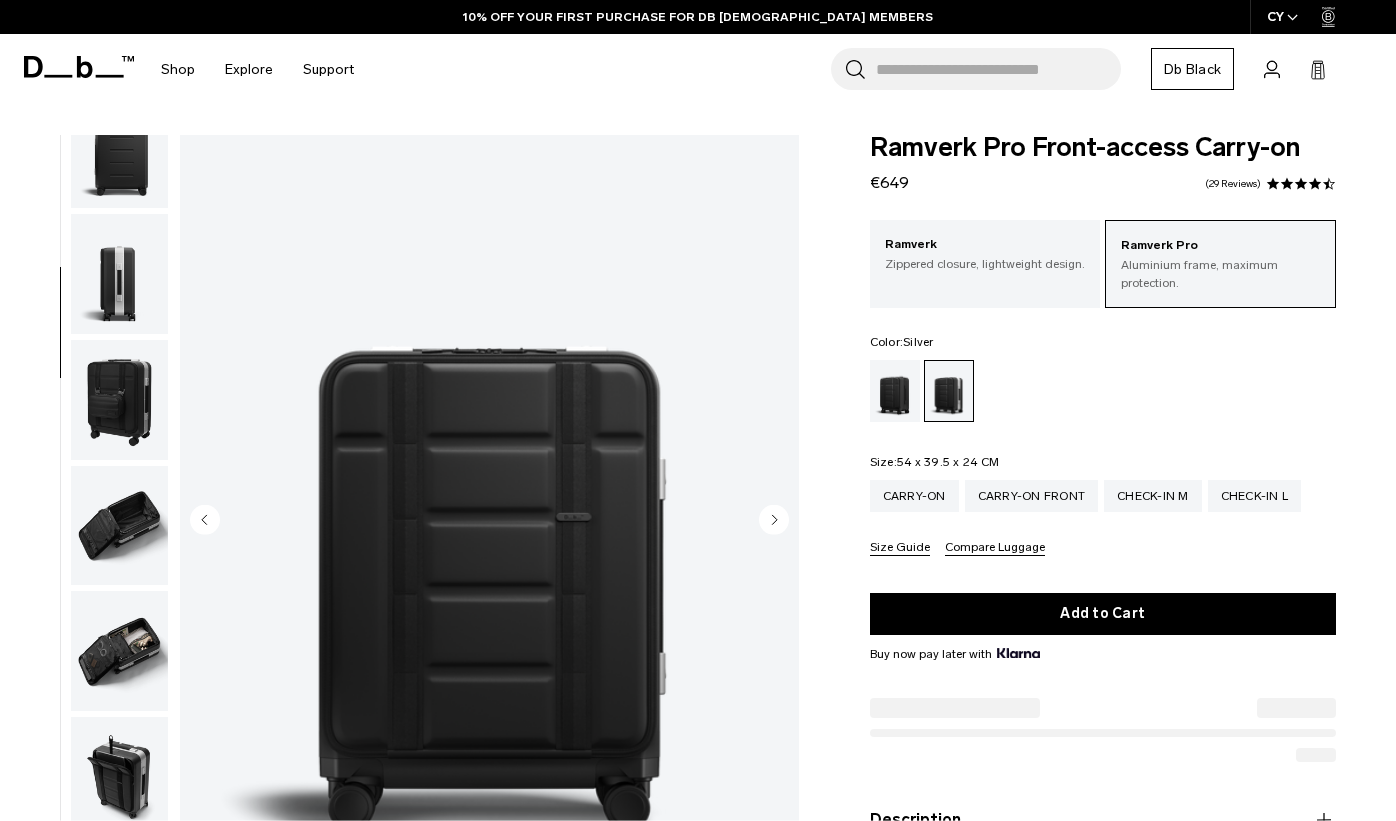 click at bounding box center (119, 274) 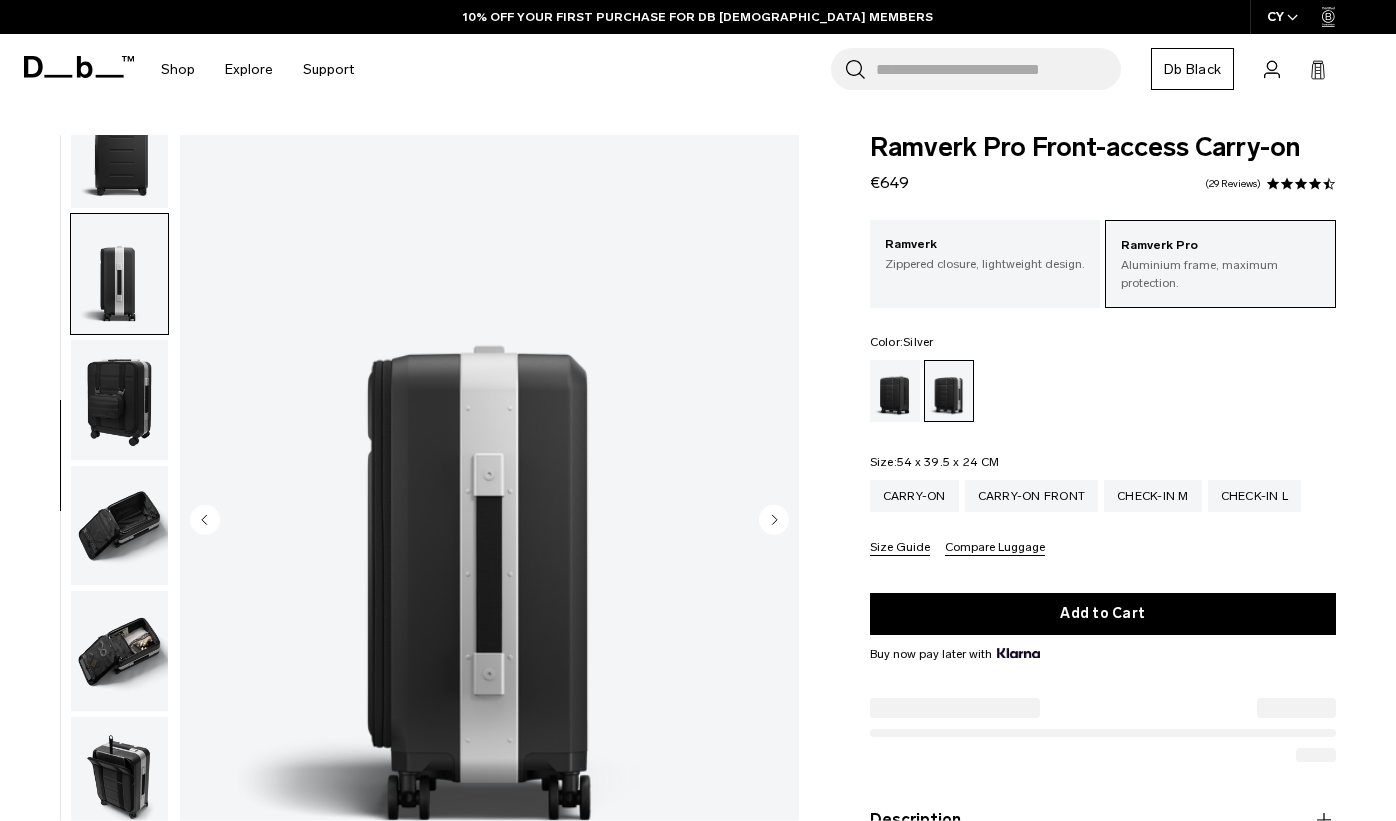 scroll, scrollTop: 509, scrollLeft: 0, axis: vertical 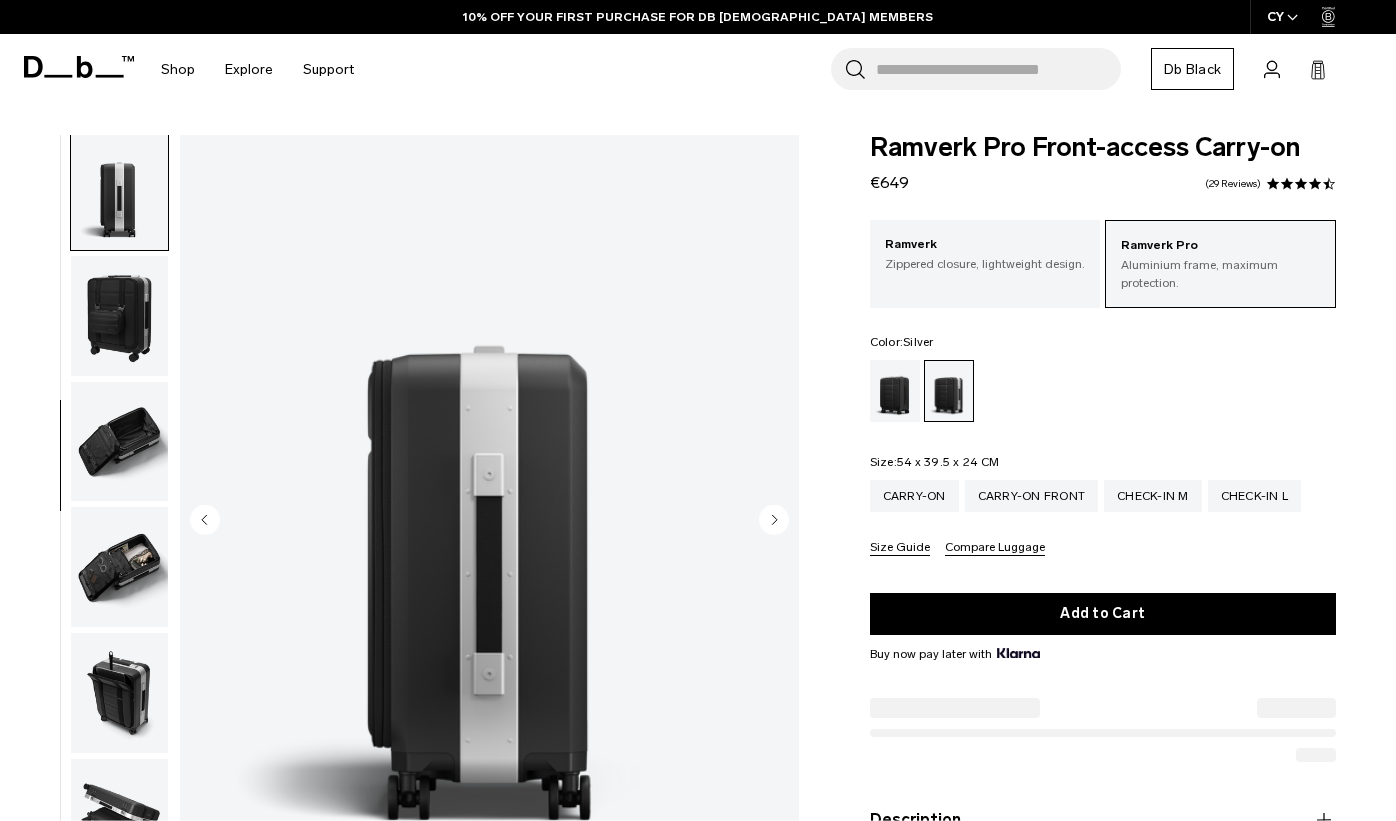 click at bounding box center [119, 316] 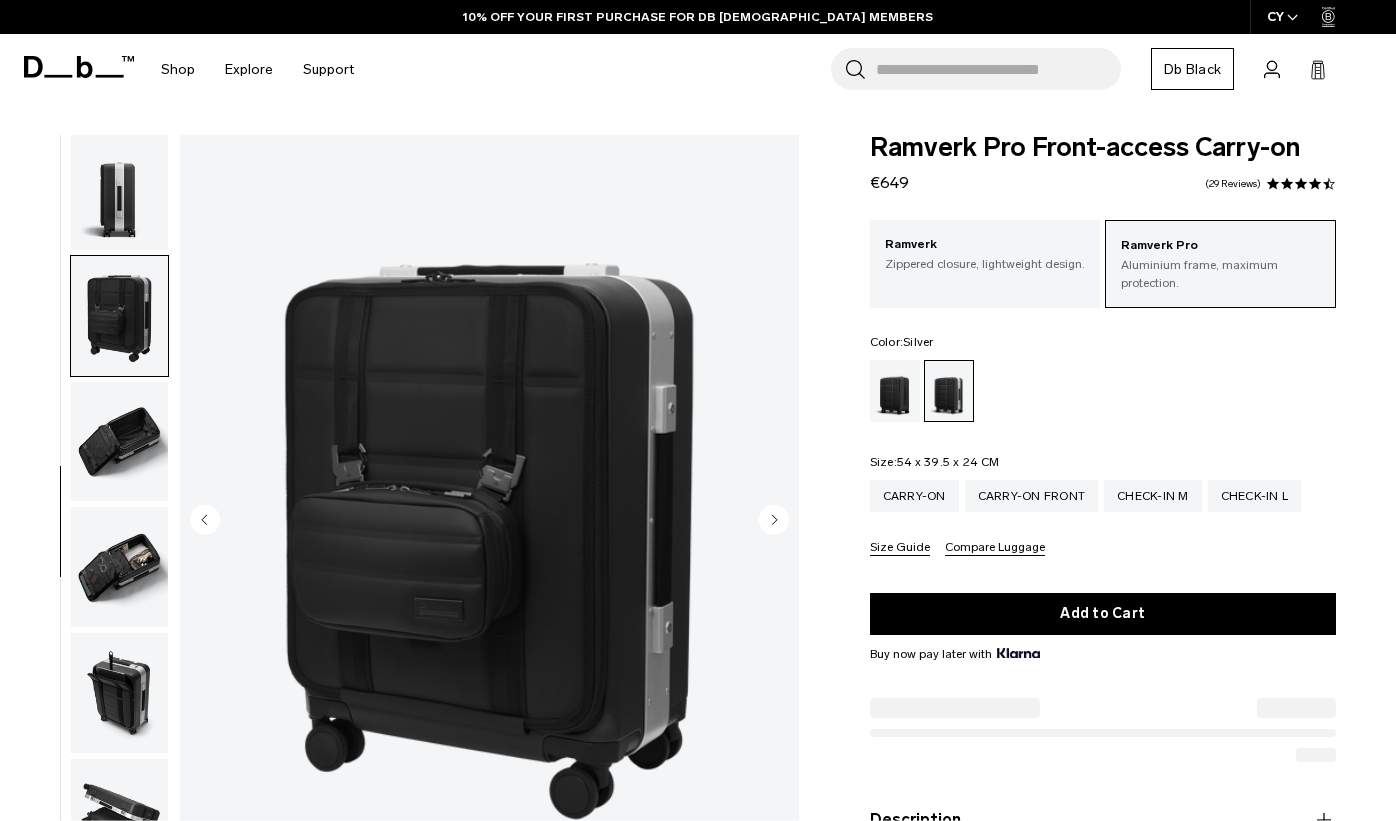 scroll, scrollTop: 623, scrollLeft: 0, axis: vertical 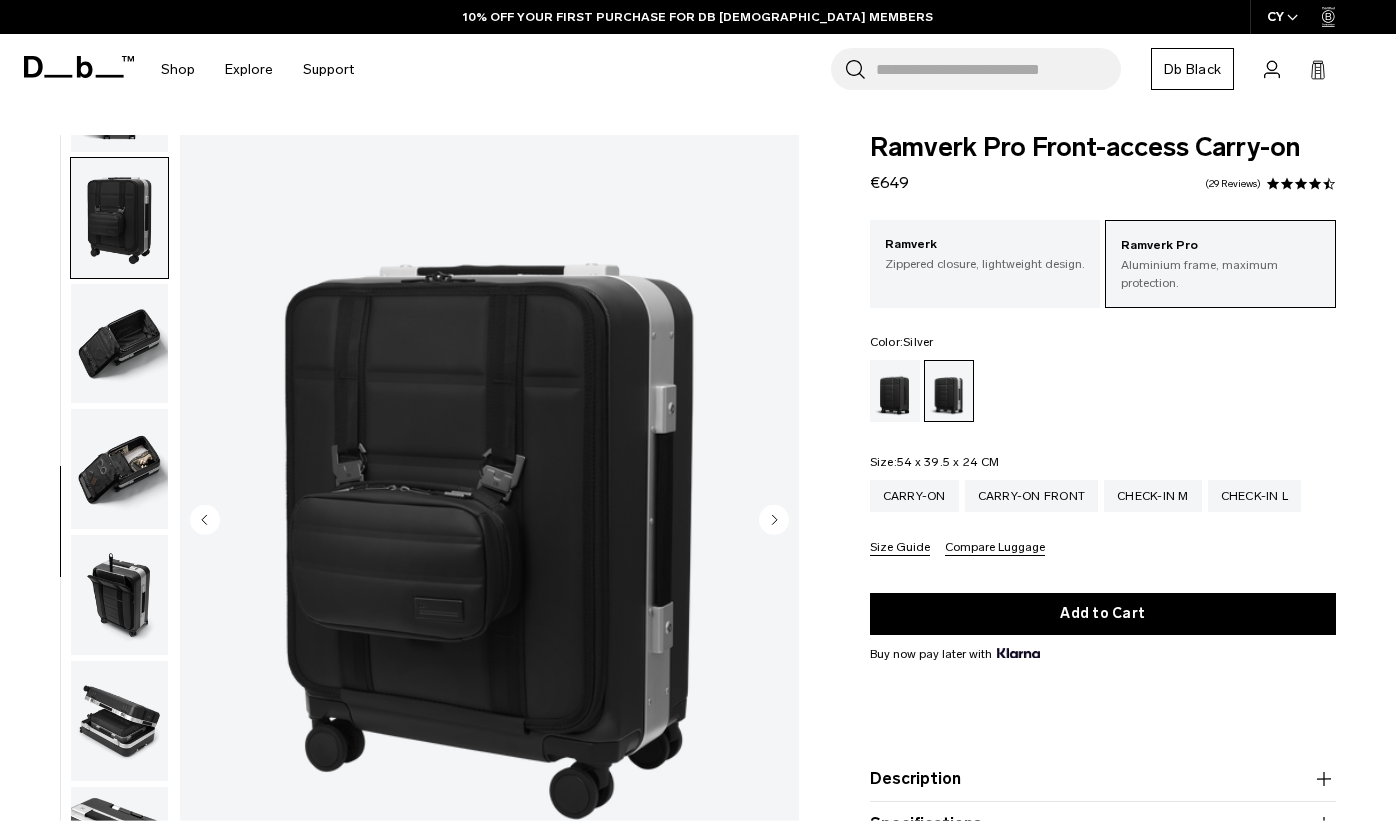 click at bounding box center (119, 344) 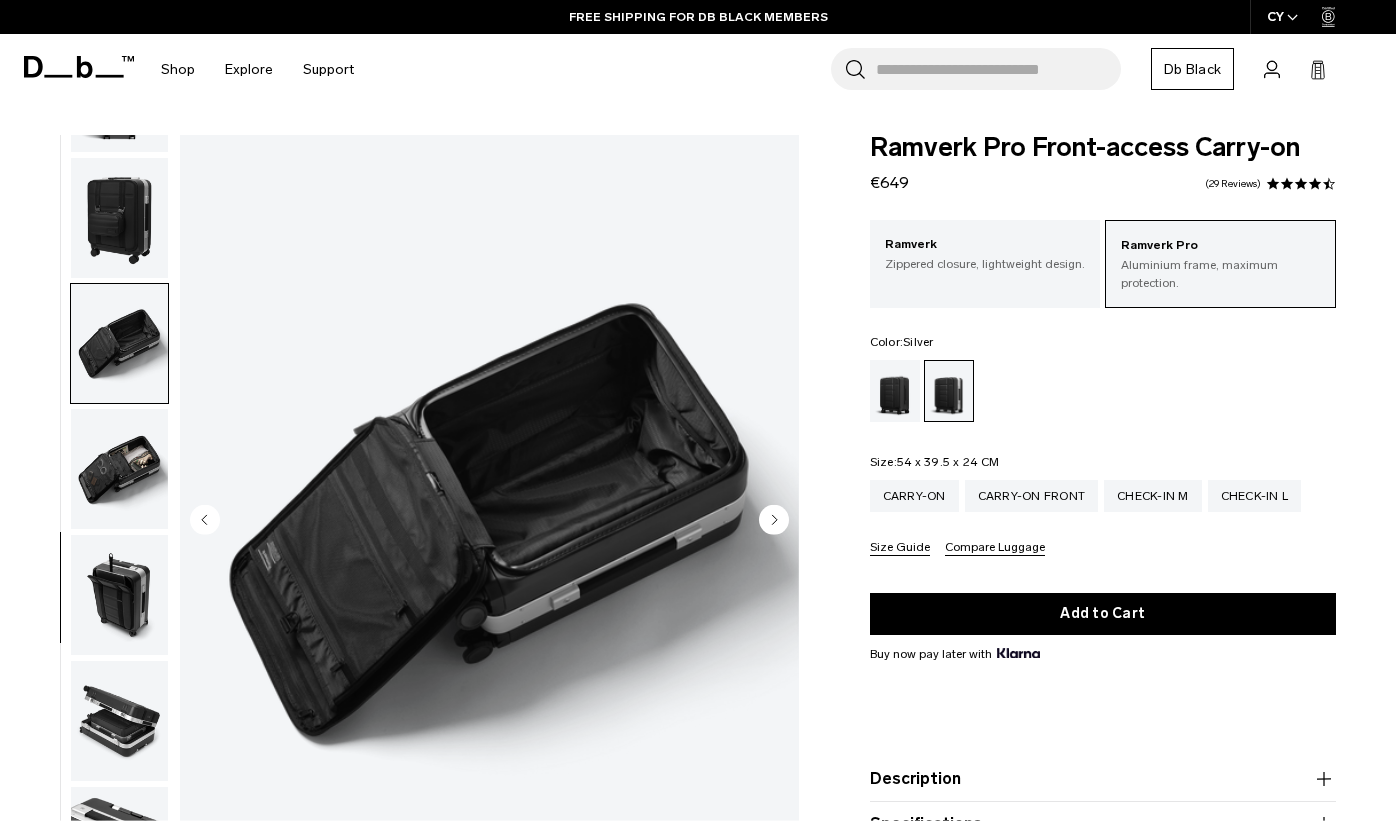 click at bounding box center (119, 469) 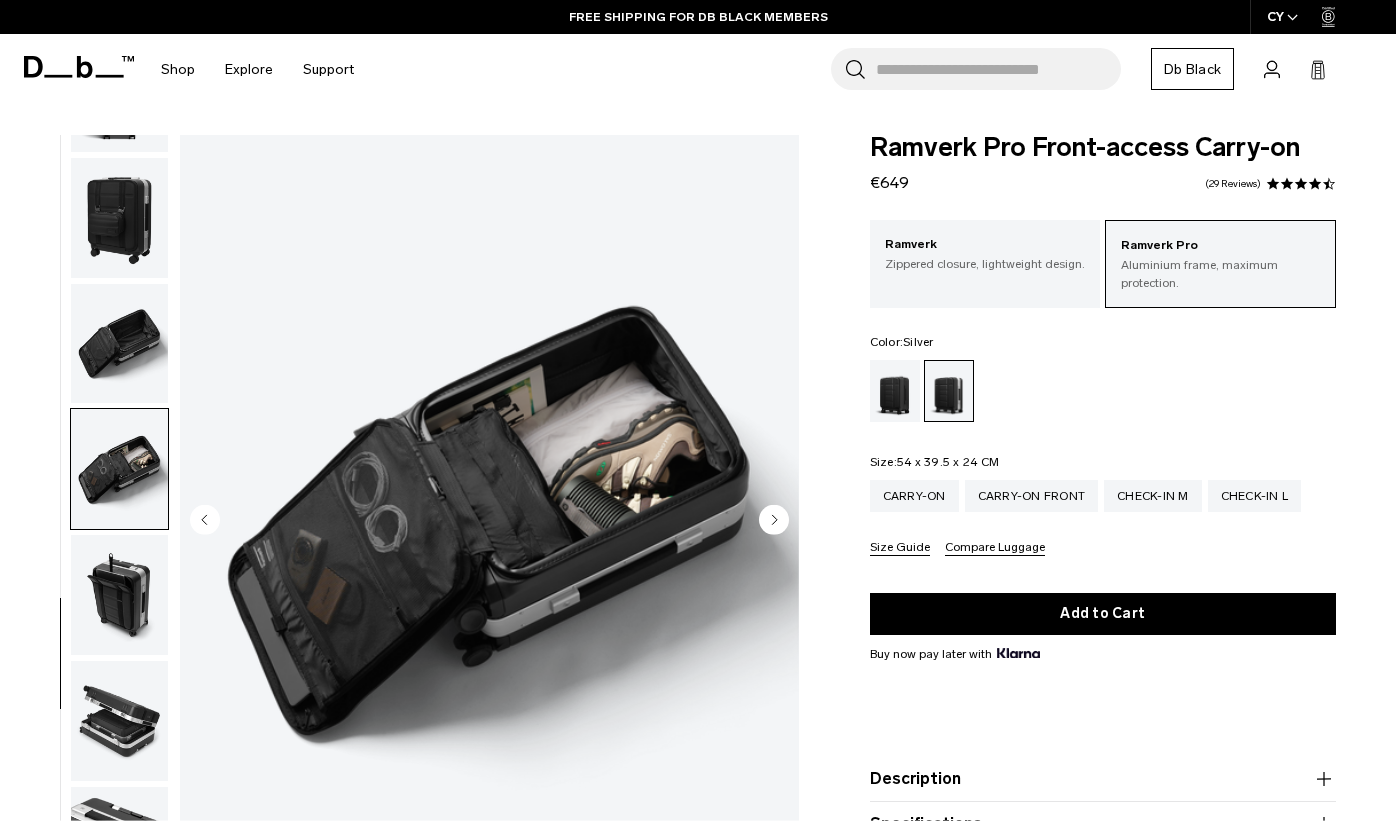 click at bounding box center (119, 595) 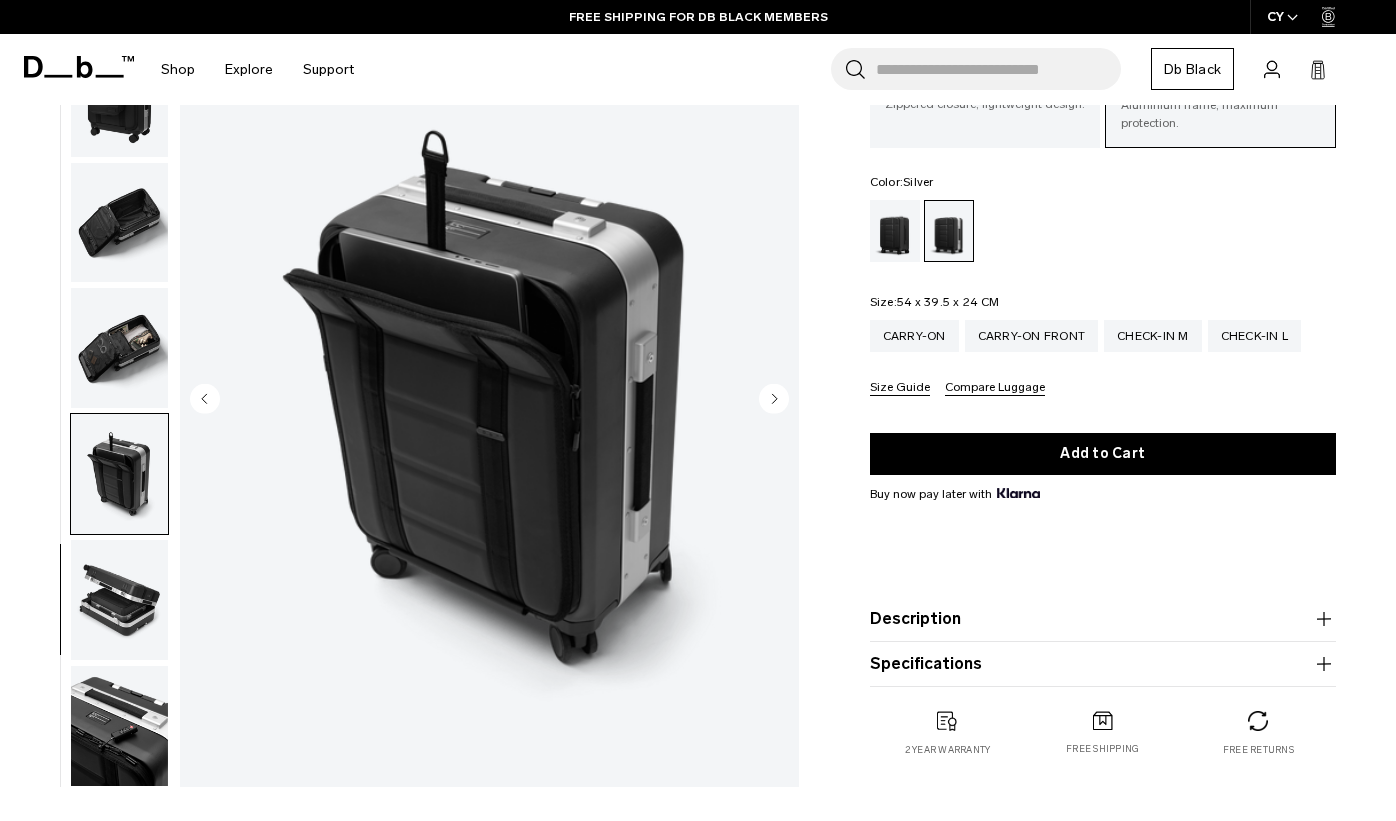 scroll, scrollTop: 165, scrollLeft: 0, axis: vertical 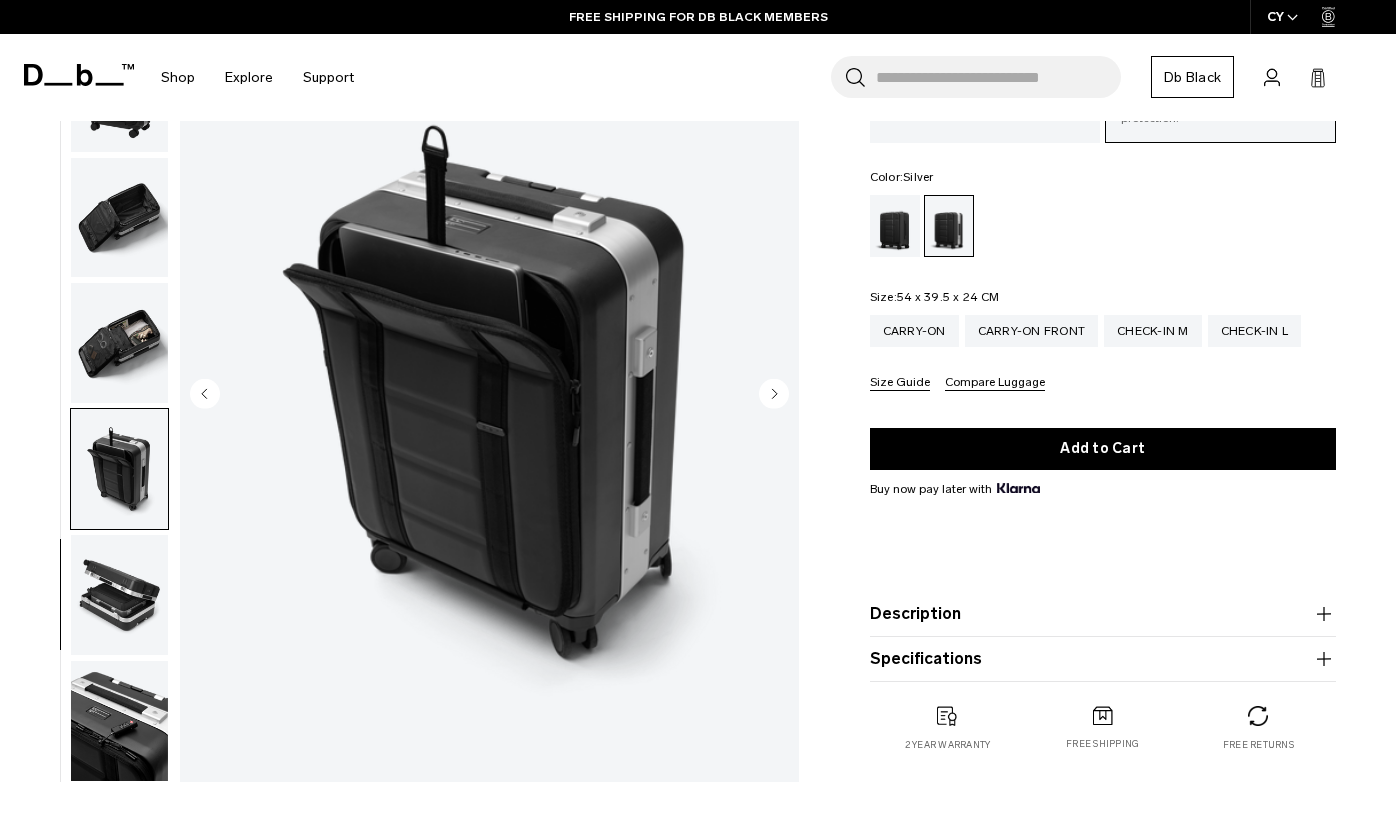 click at bounding box center (119, 595) 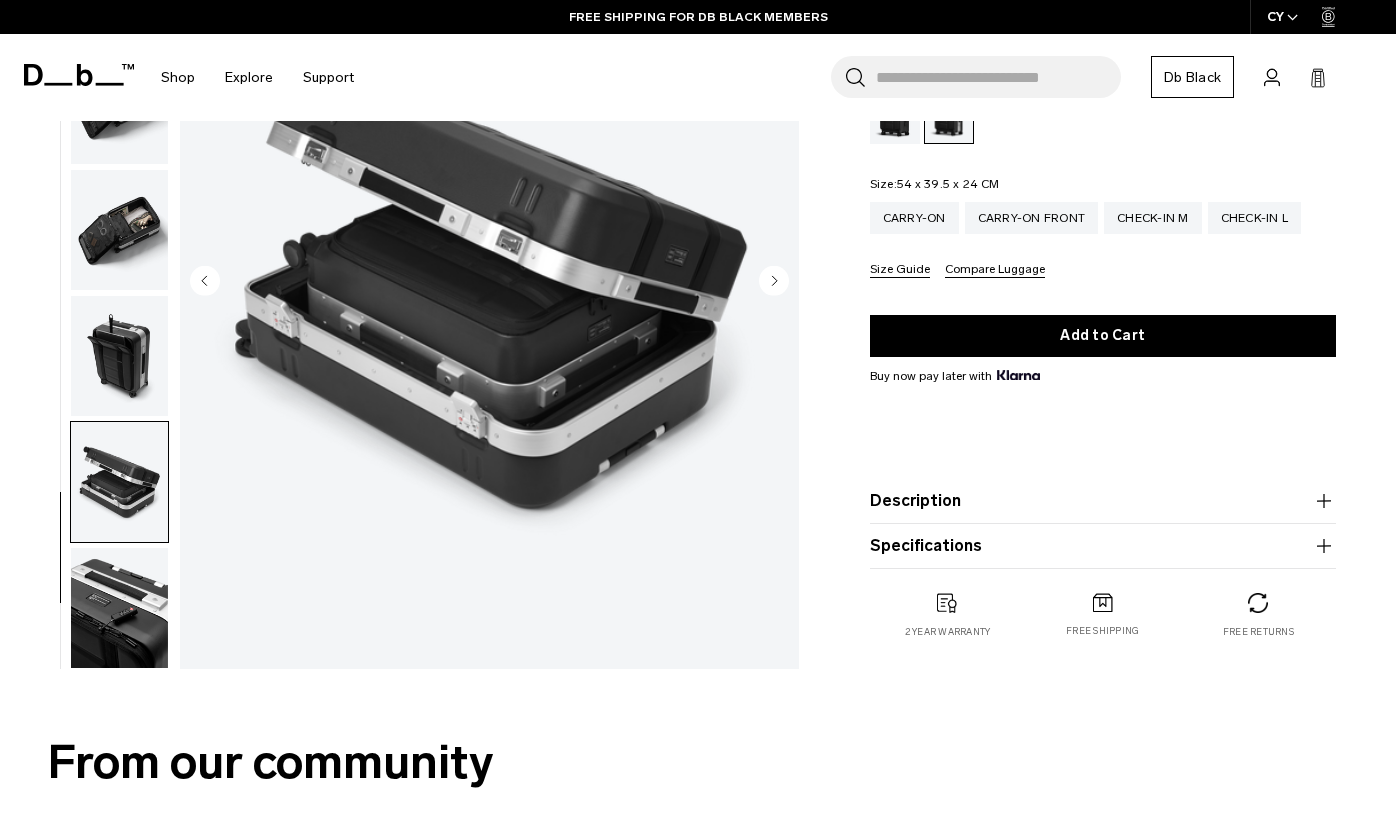 scroll, scrollTop: 303, scrollLeft: 0, axis: vertical 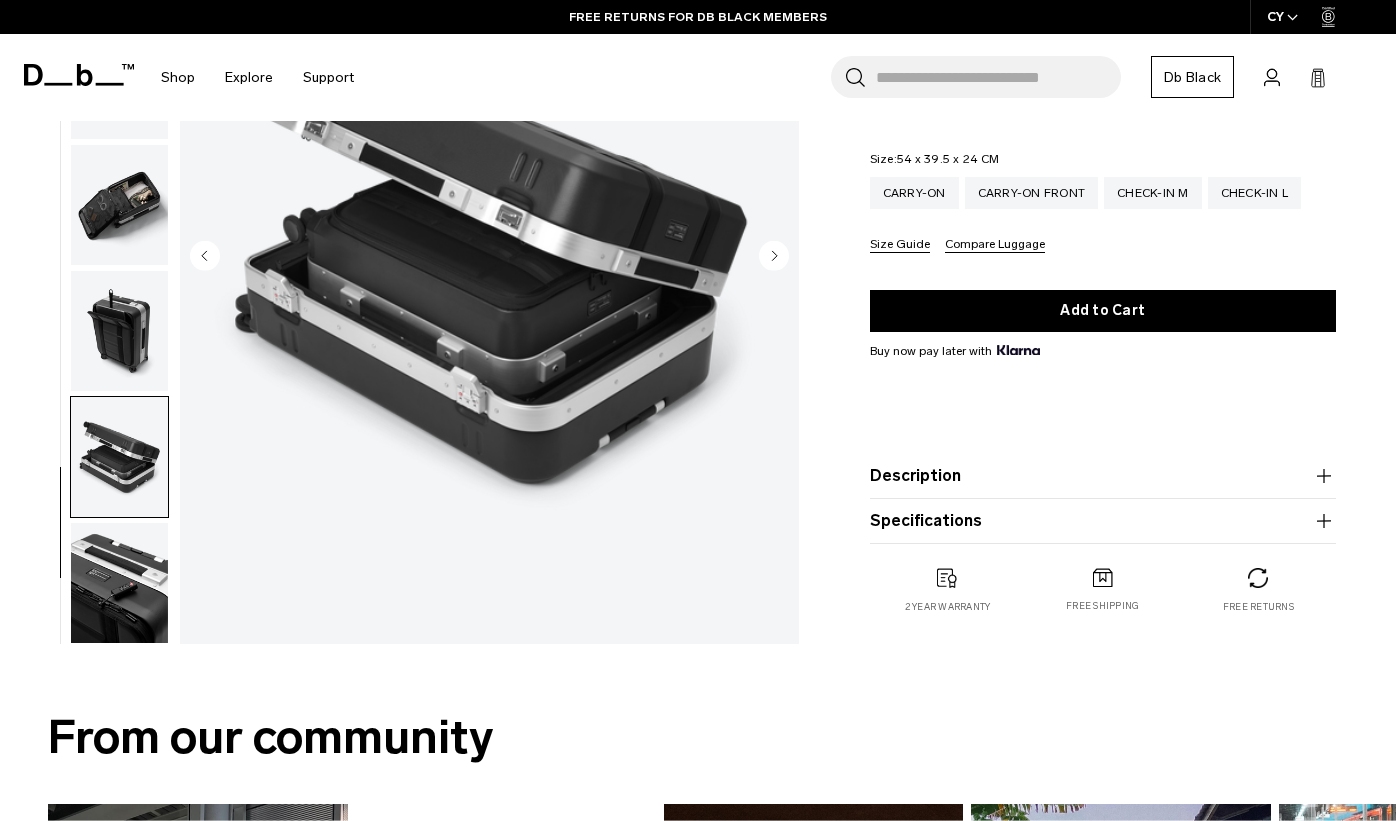 click at bounding box center [119, 583] 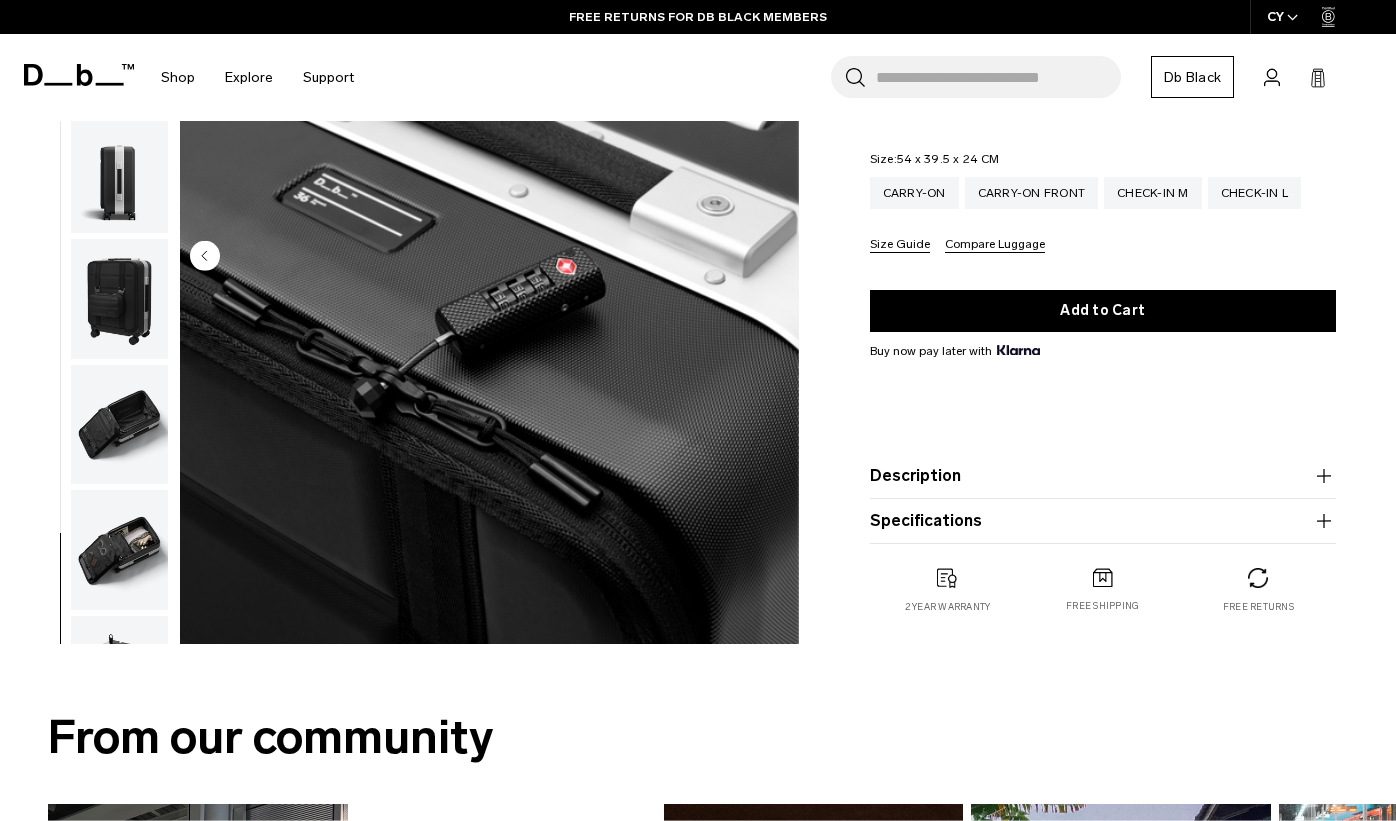 scroll, scrollTop: 238, scrollLeft: 0, axis: vertical 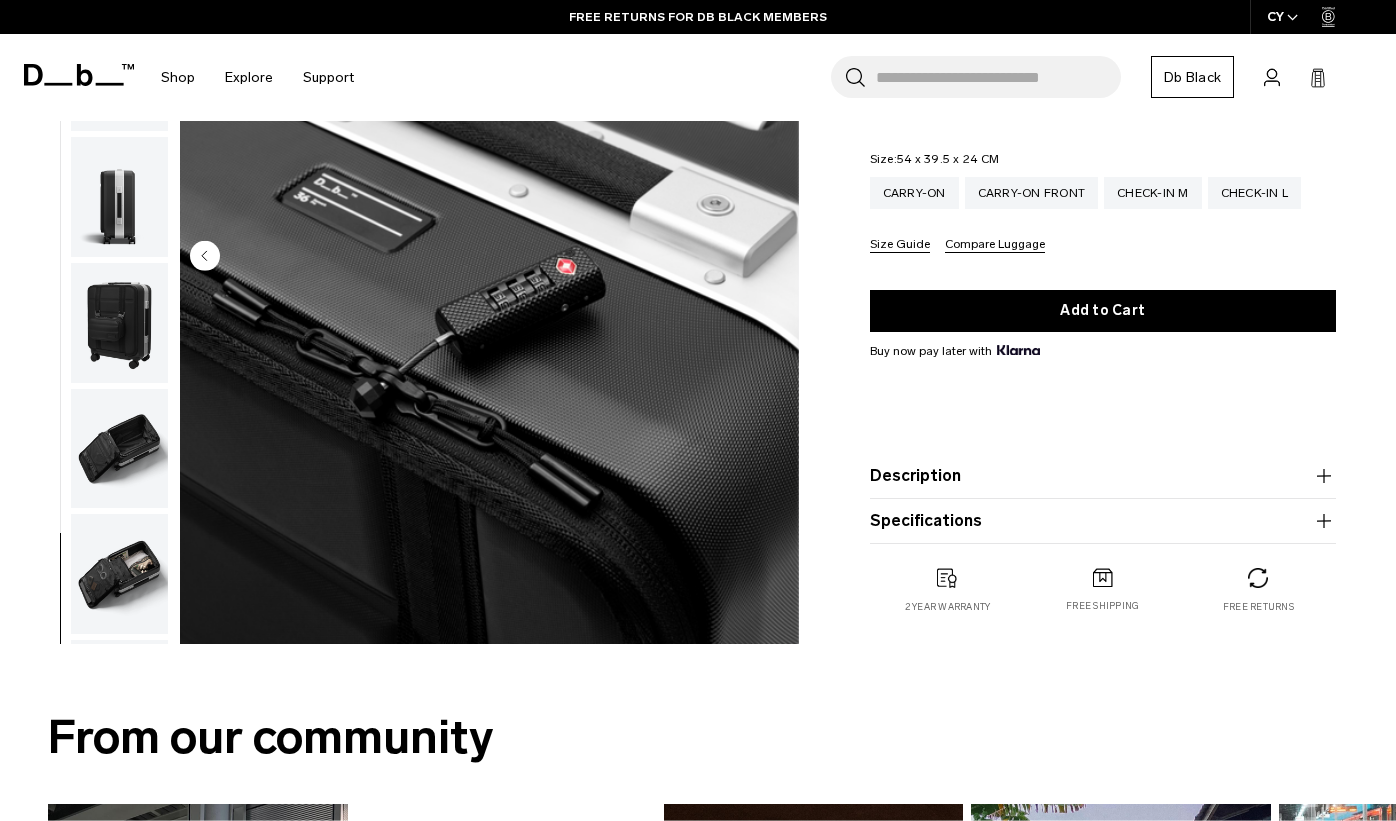 click at bounding box center (119, 448) 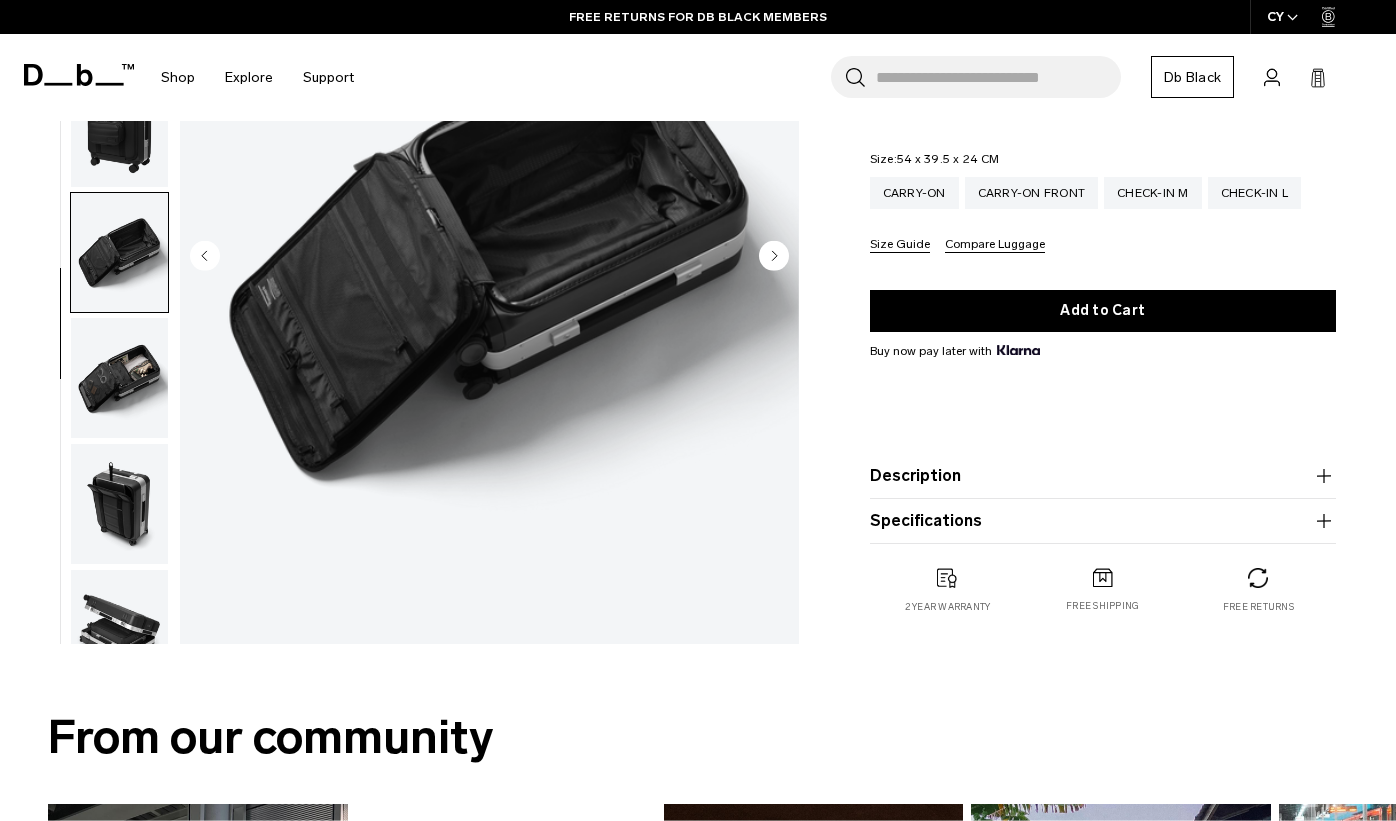 scroll, scrollTop: 372, scrollLeft: 0, axis: vertical 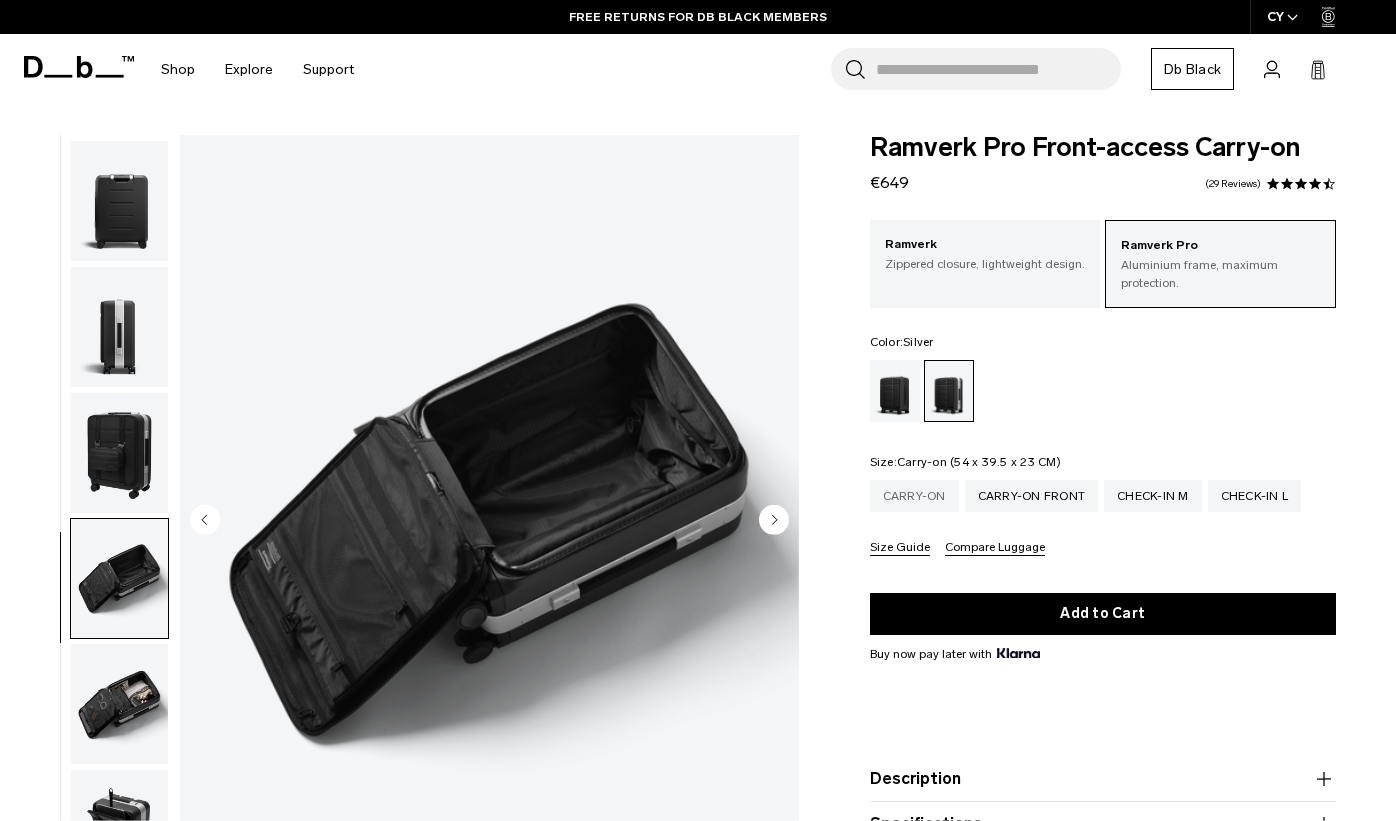 click on "Carry-on" at bounding box center (914, 496) 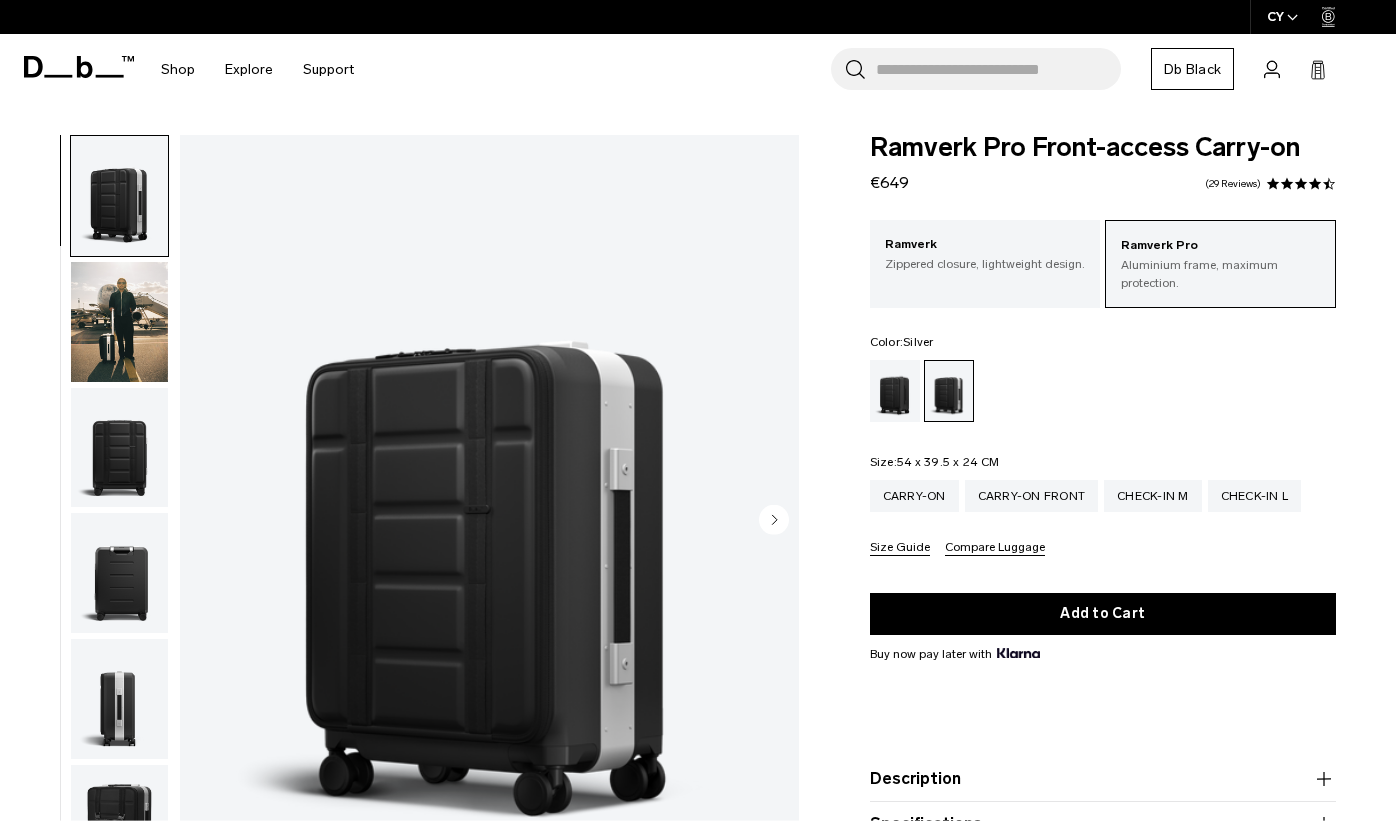 scroll, scrollTop: 0, scrollLeft: 0, axis: both 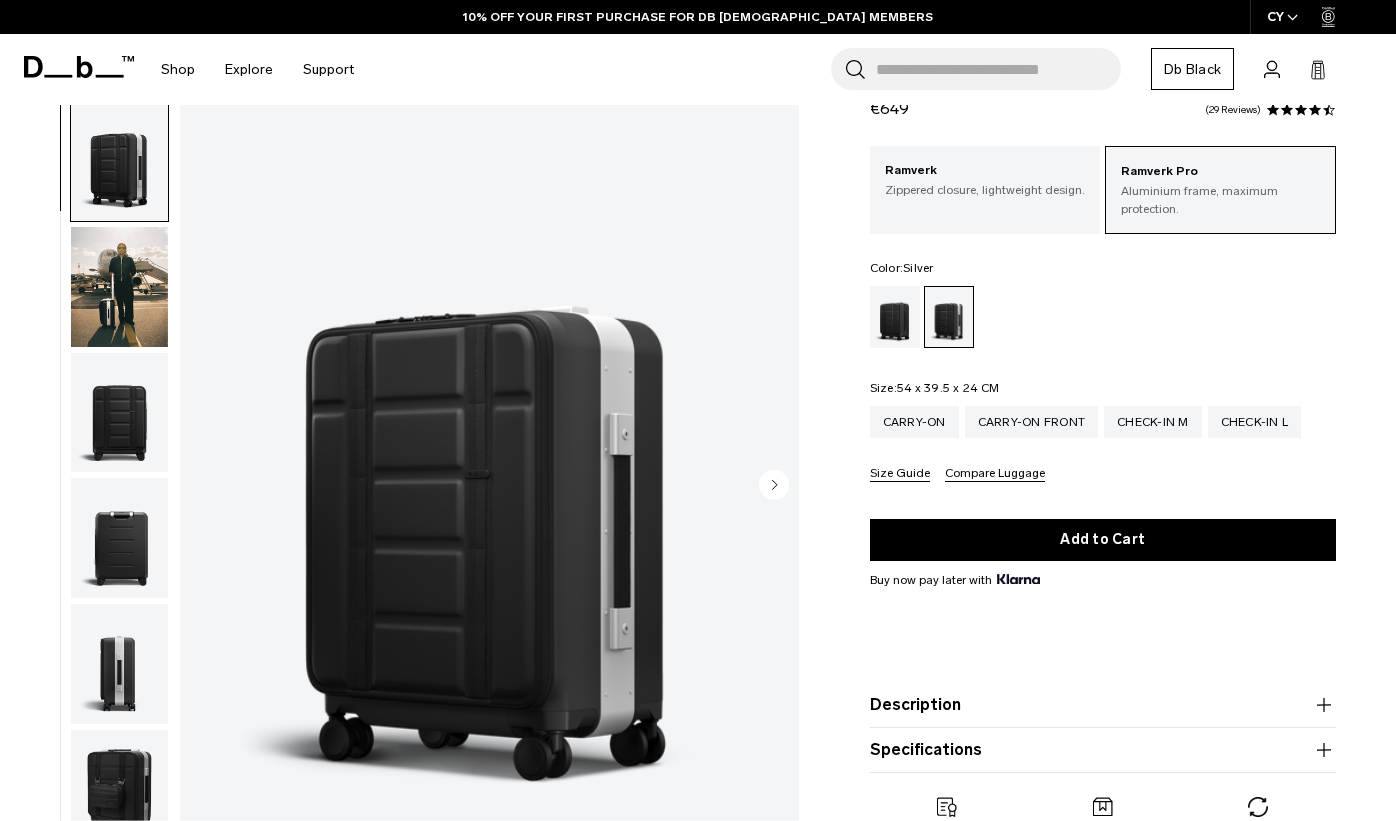 click at bounding box center (489, 486) 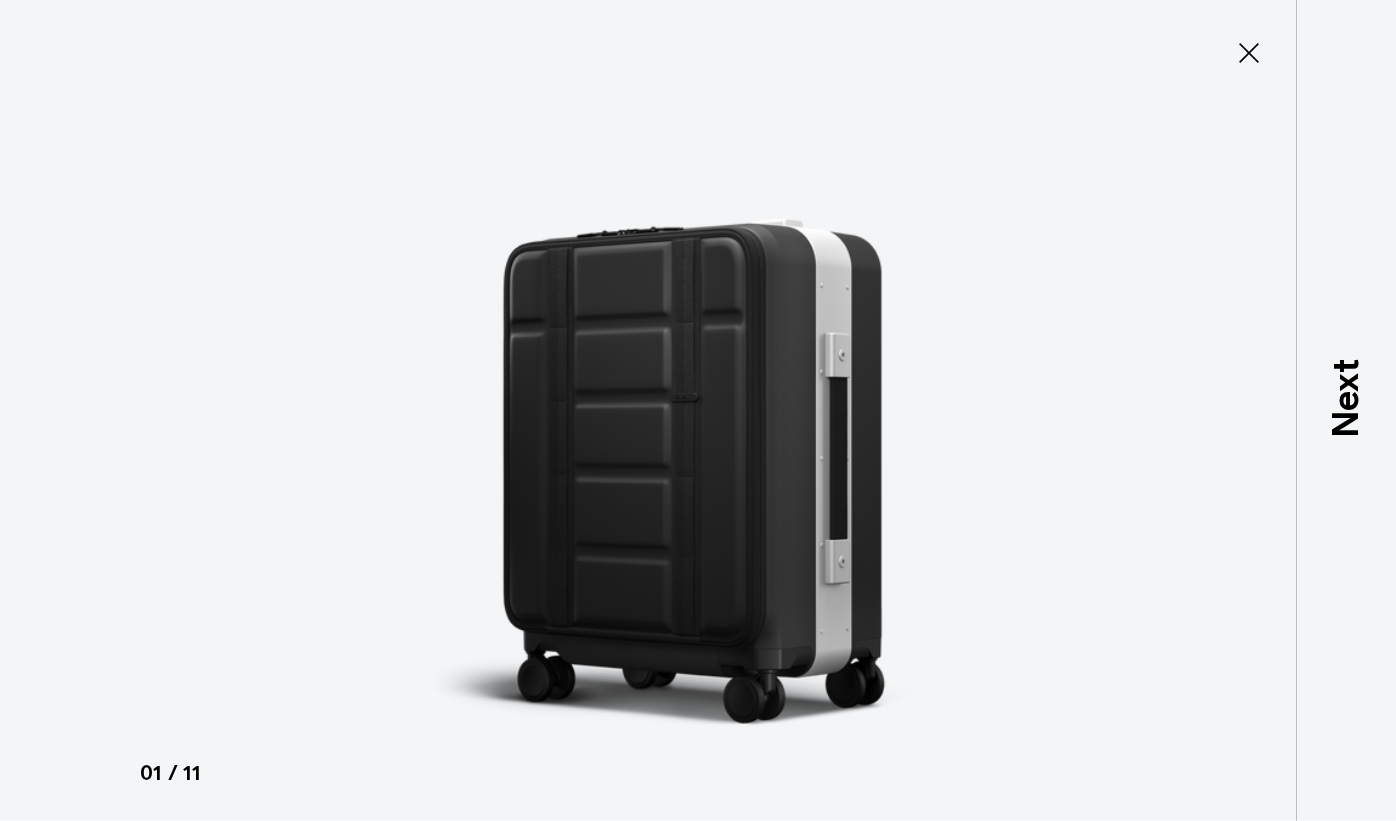 click at bounding box center [698, 410] 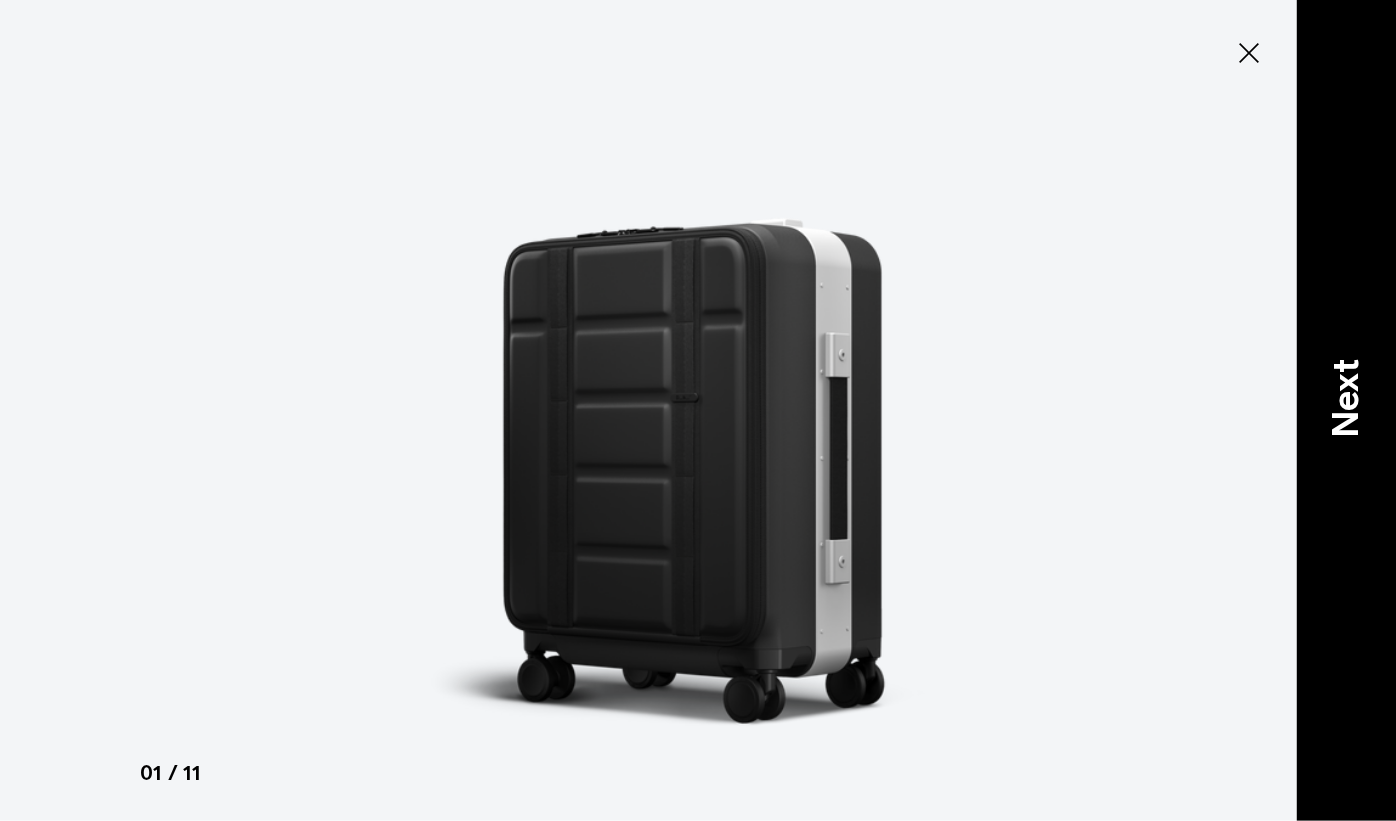 click on "Next" at bounding box center (1346, 398) 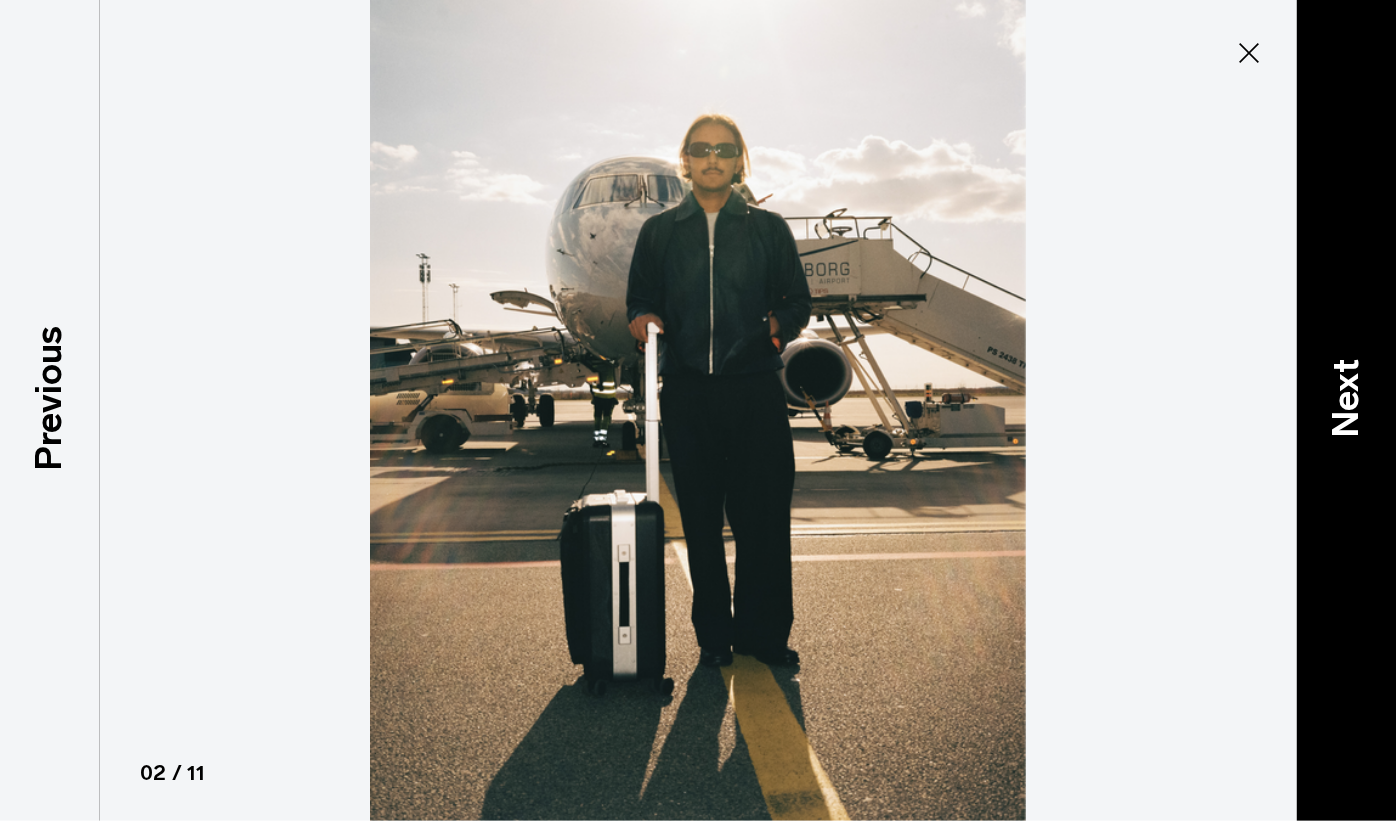 click on "Next" at bounding box center (1346, 398) 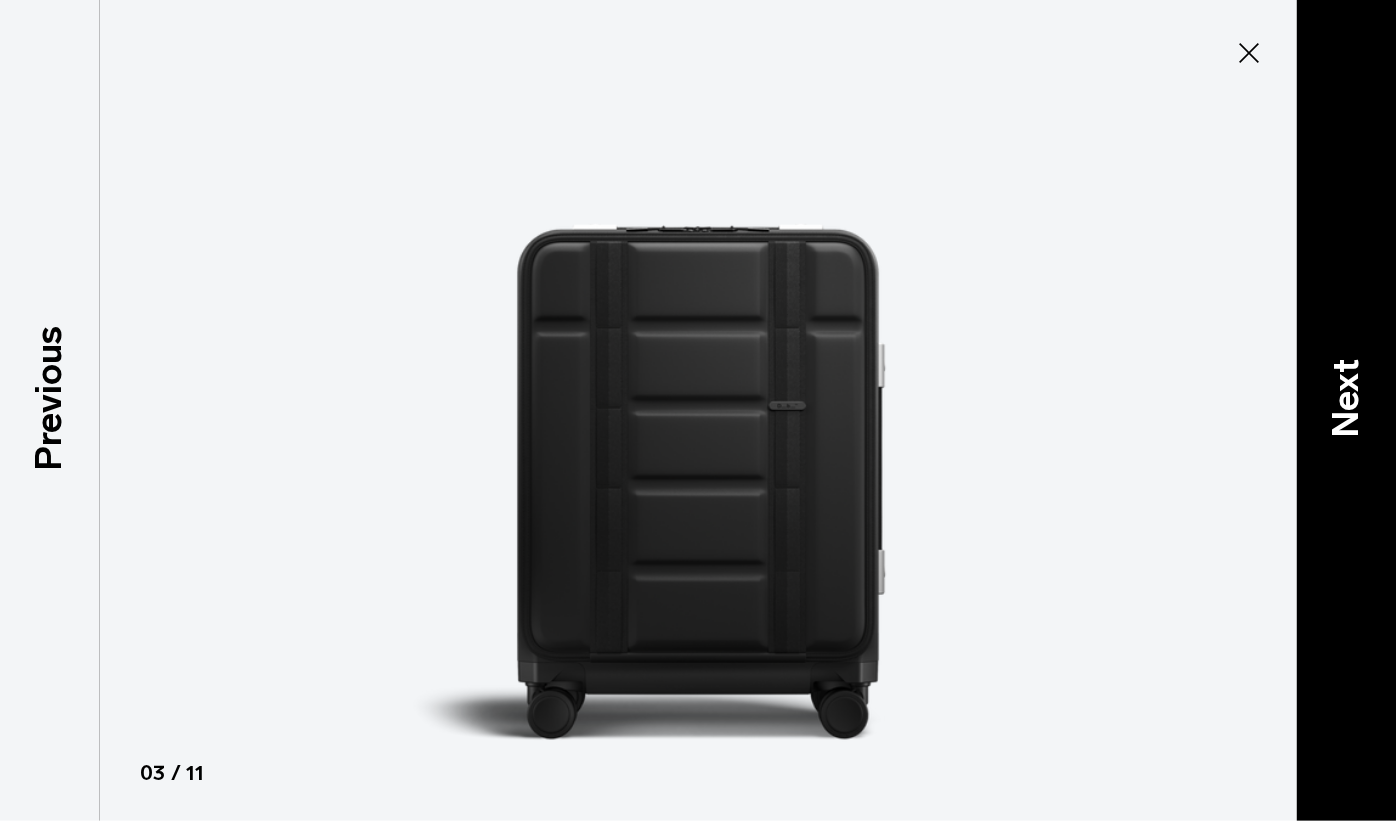 click on "Next" at bounding box center [1346, 398] 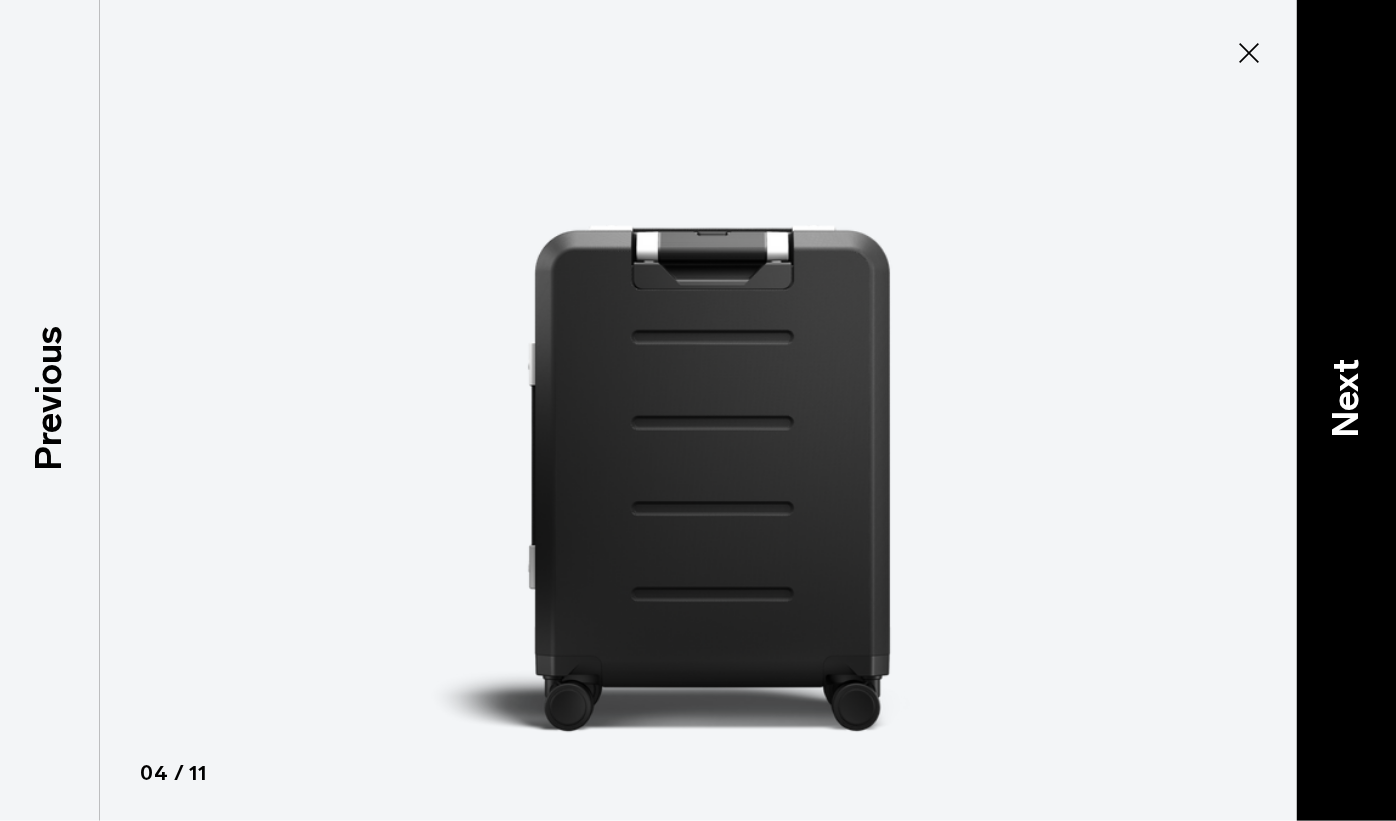 click on "Next" at bounding box center (1346, 398) 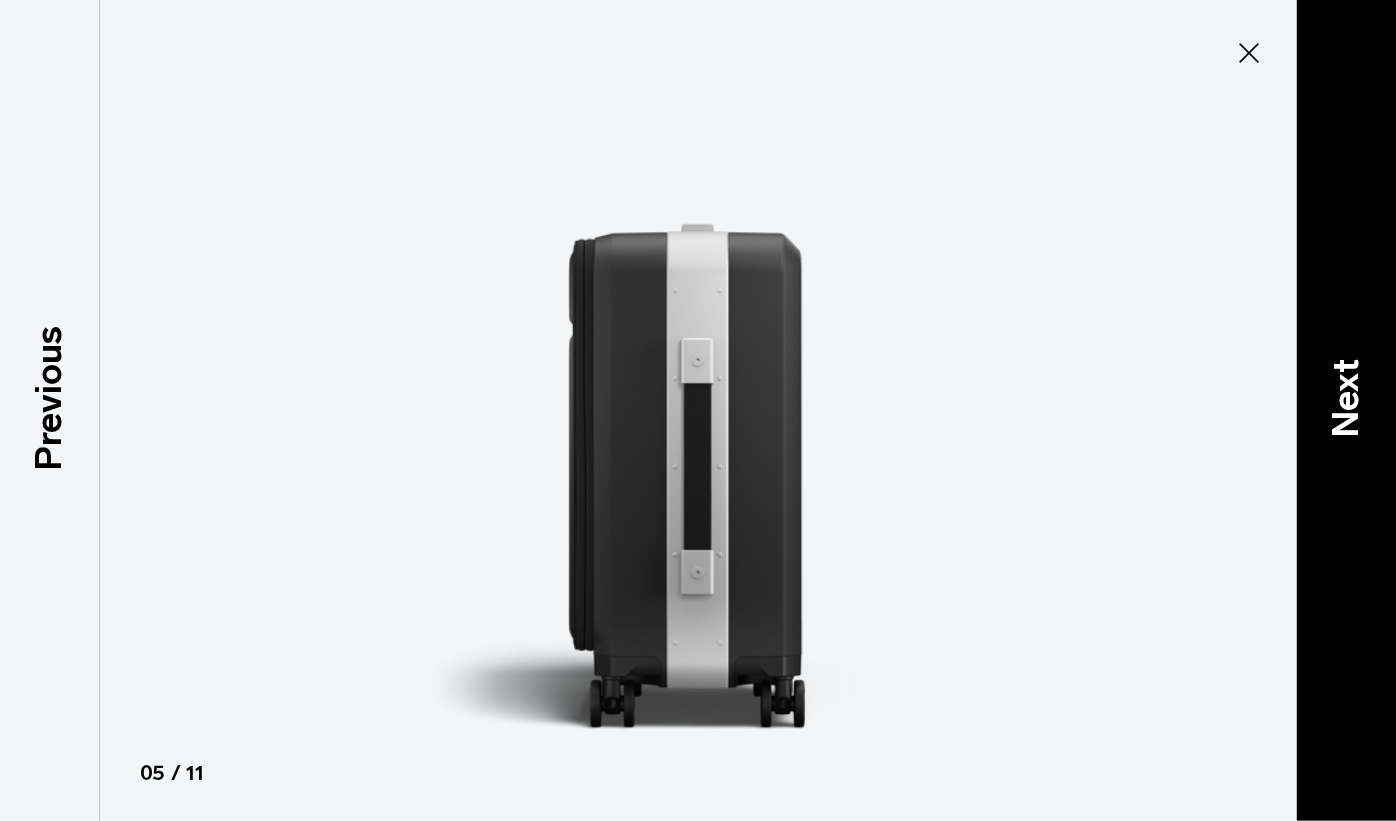 click on "Next" at bounding box center [1346, 398] 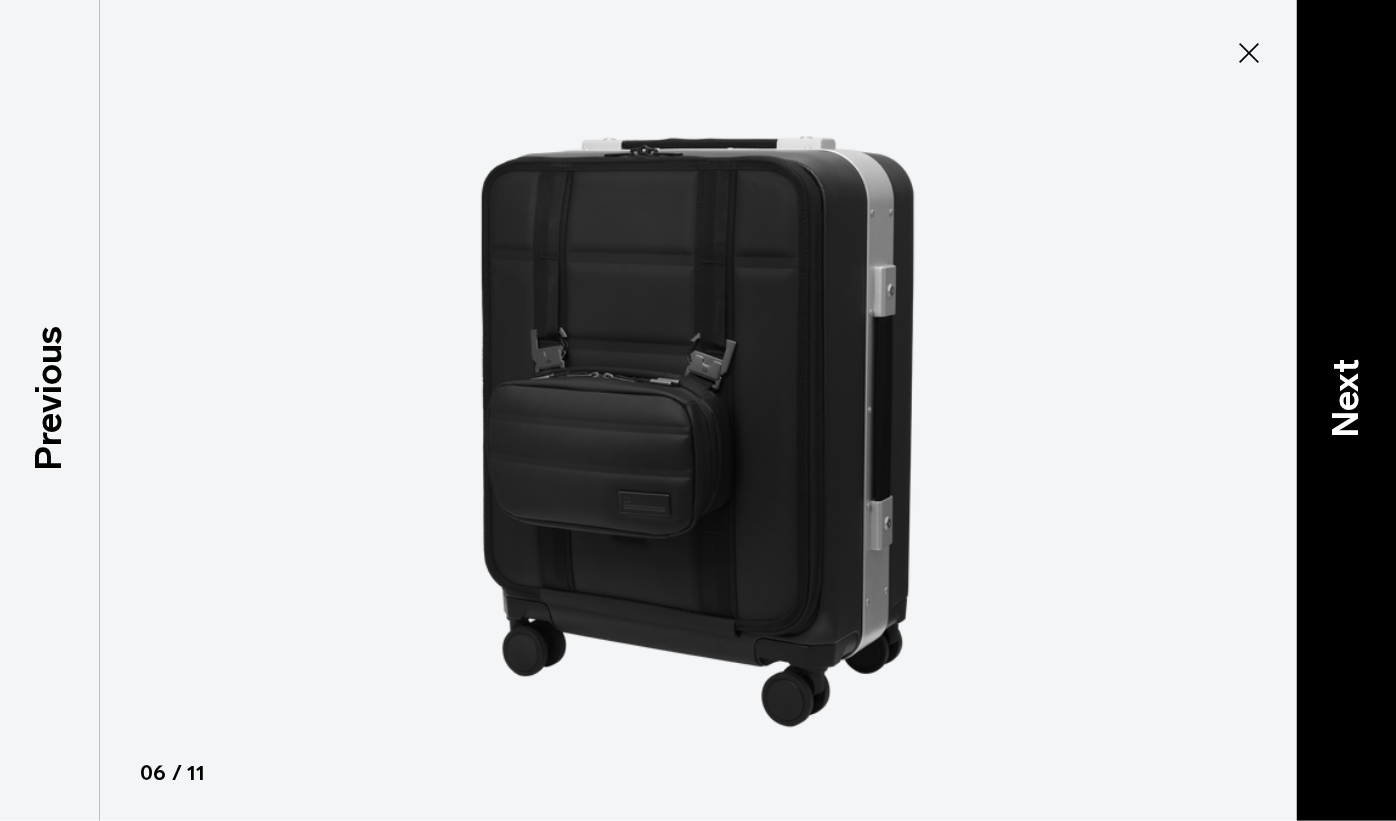 click on "Next" at bounding box center [1346, 398] 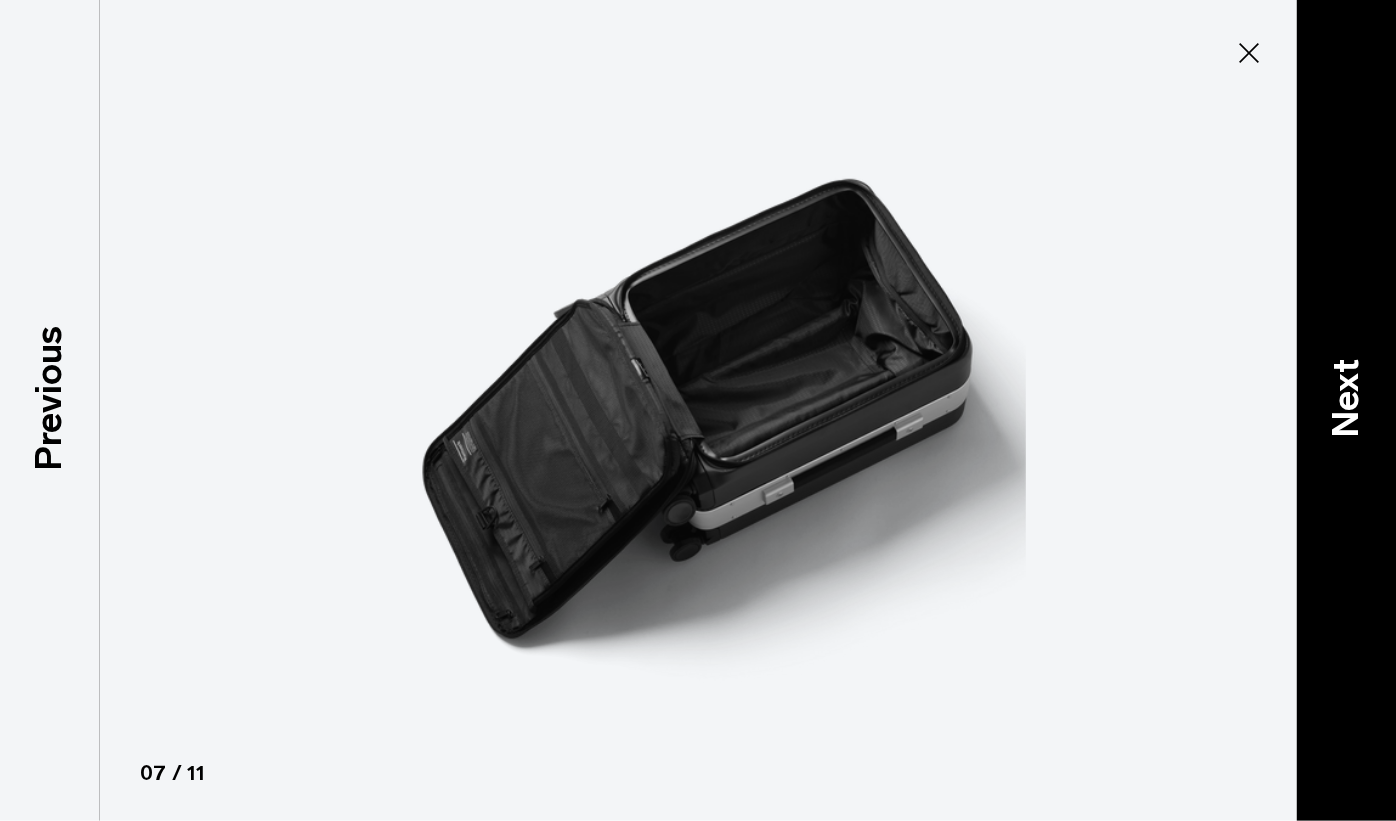 click on "Next" at bounding box center [1346, 398] 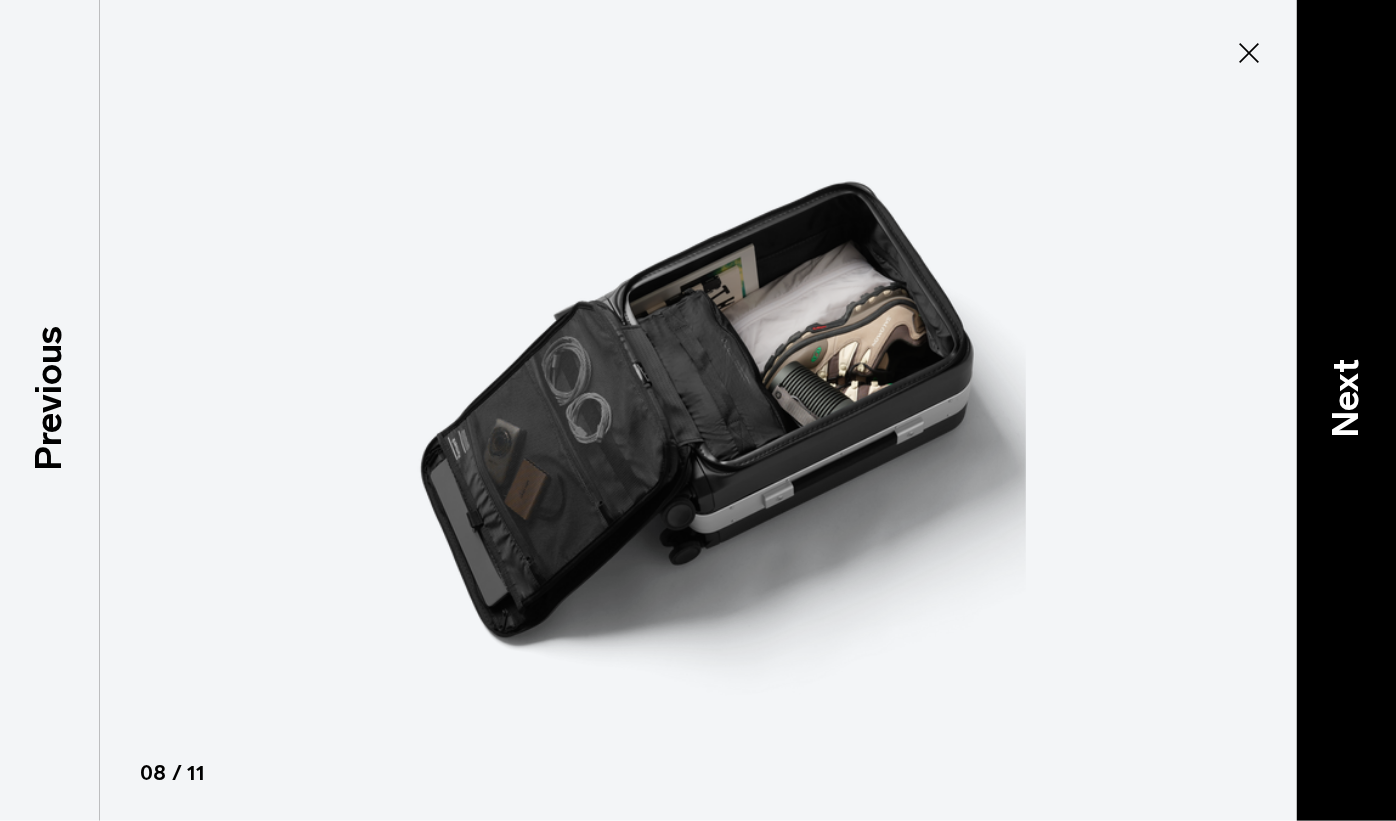 click on "Next" at bounding box center (1346, 398) 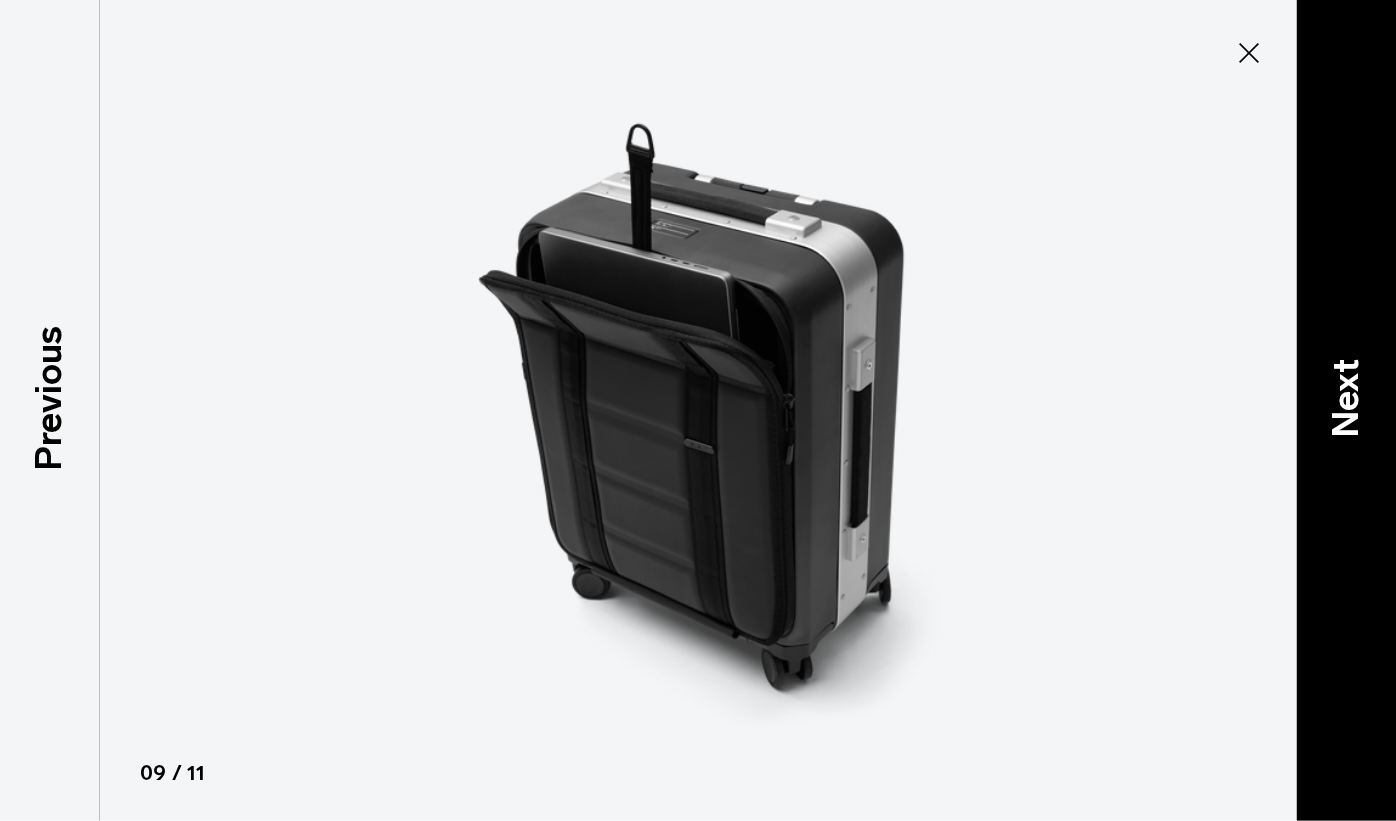 click on "Next" at bounding box center [1346, 398] 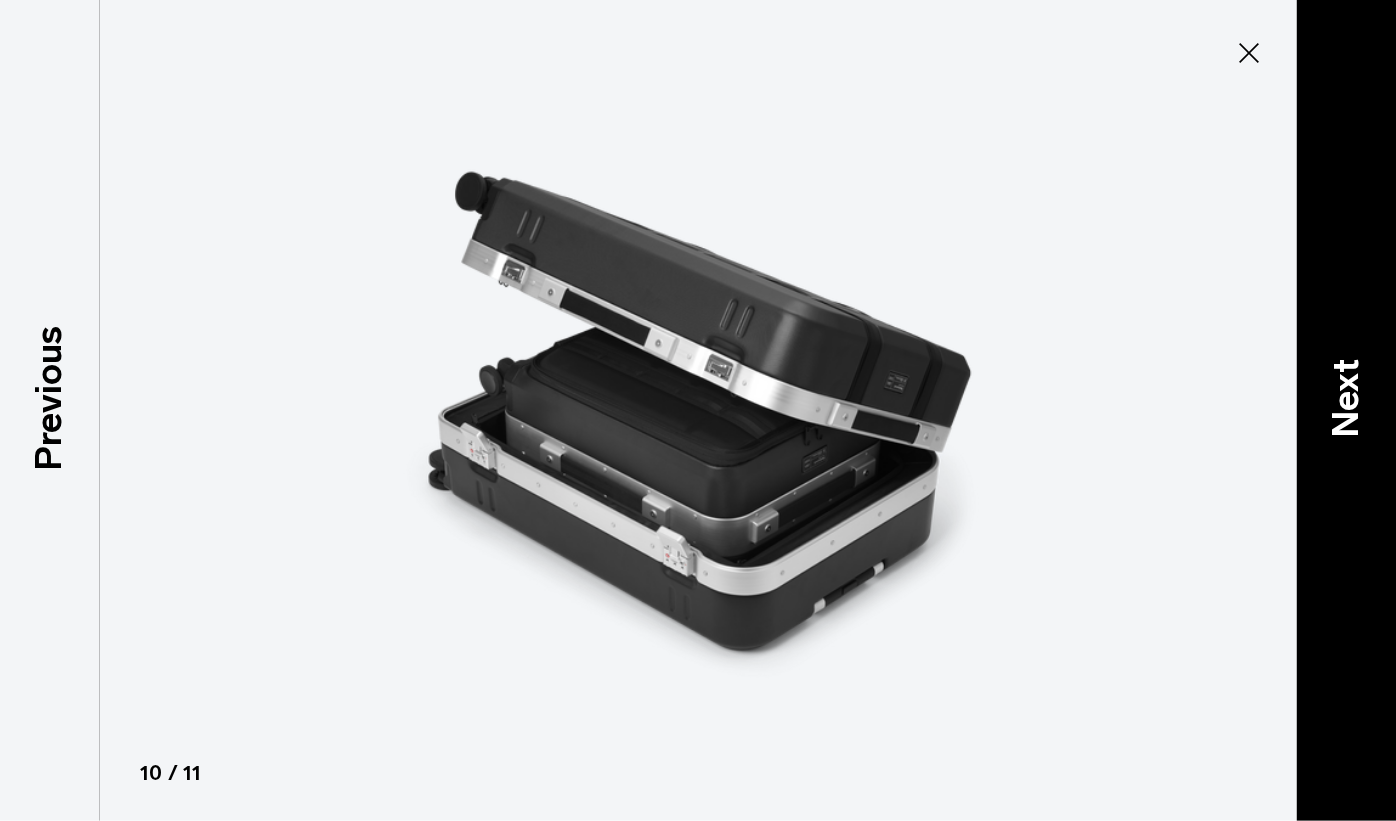 click on "Next" at bounding box center (1346, 398) 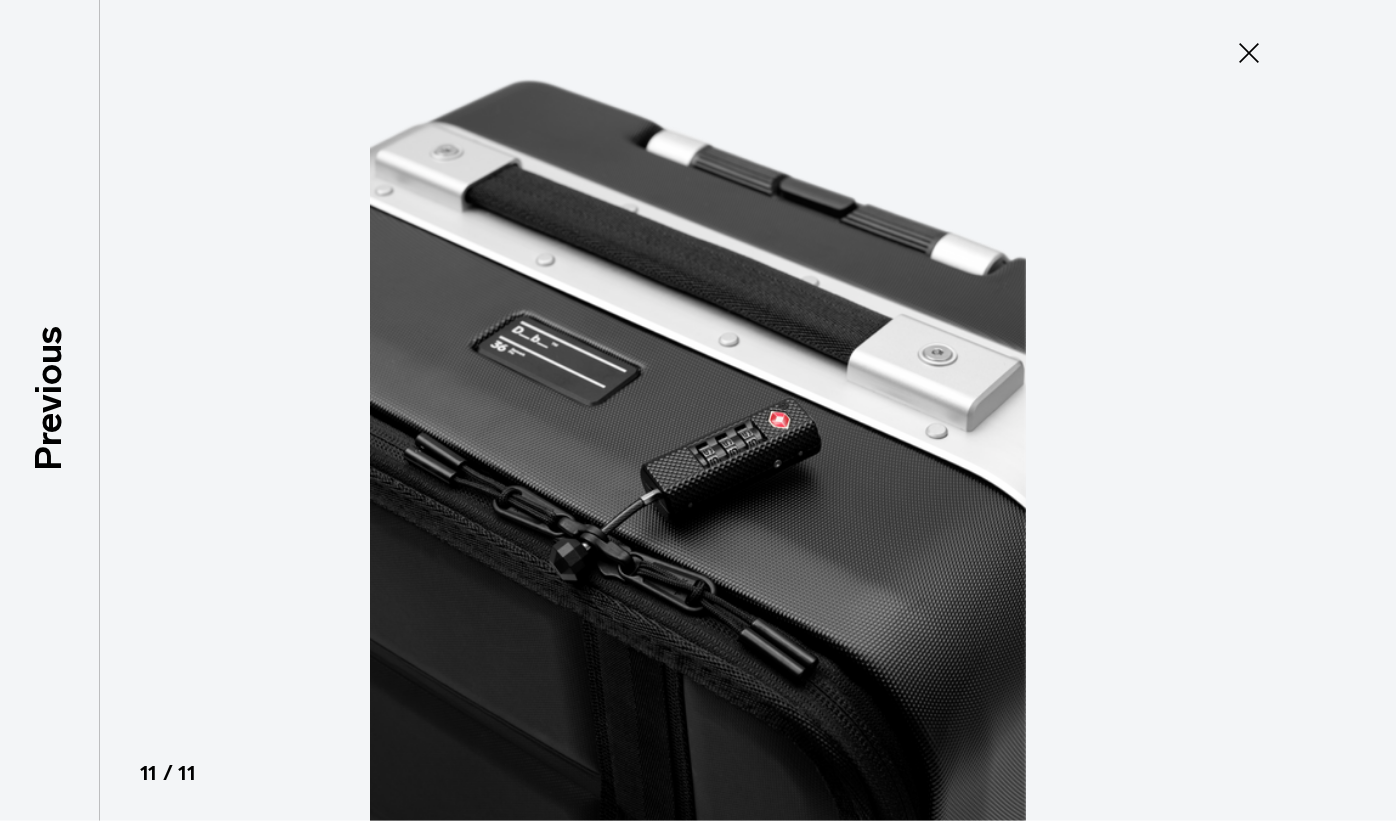 click at bounding box center (698, 410) 